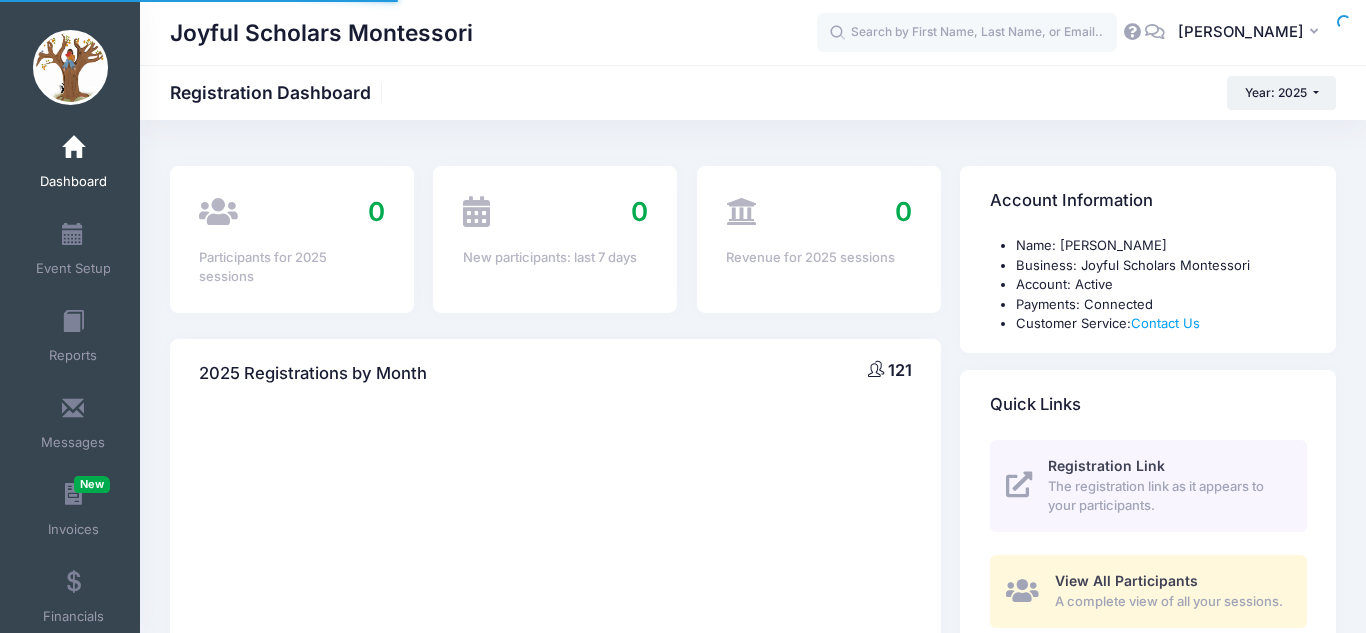scroll, scrollTop: 0, scrollLeft: 0, axis: both 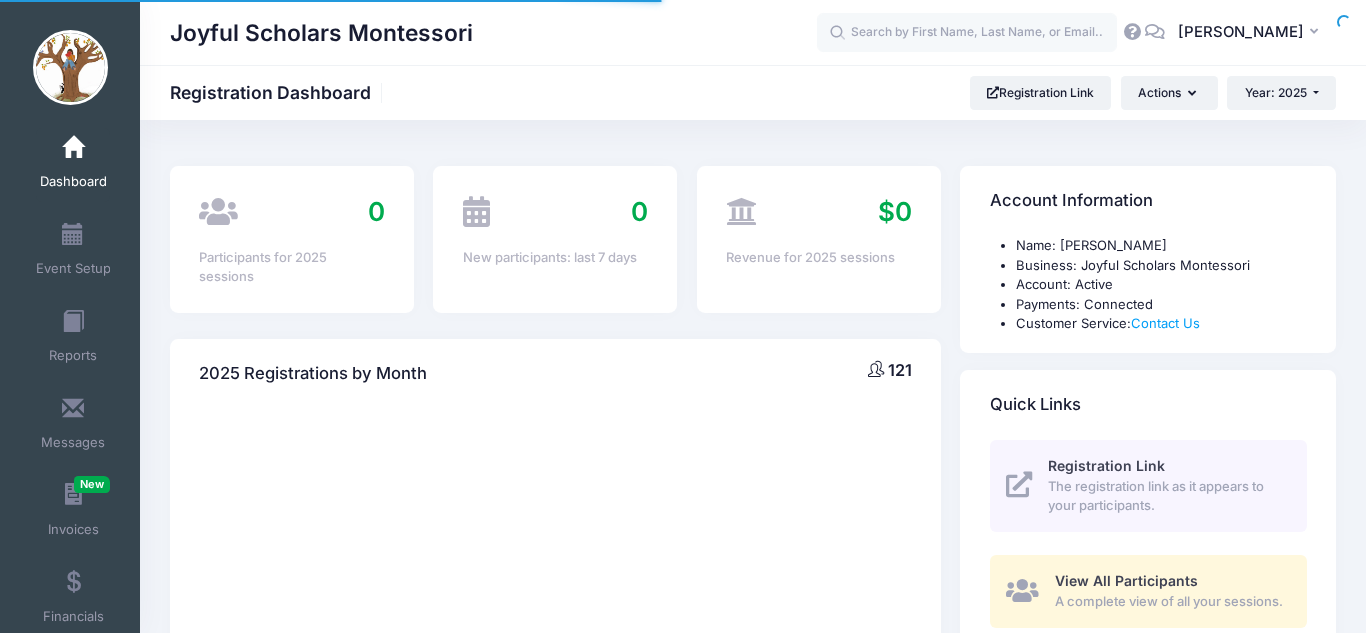 select 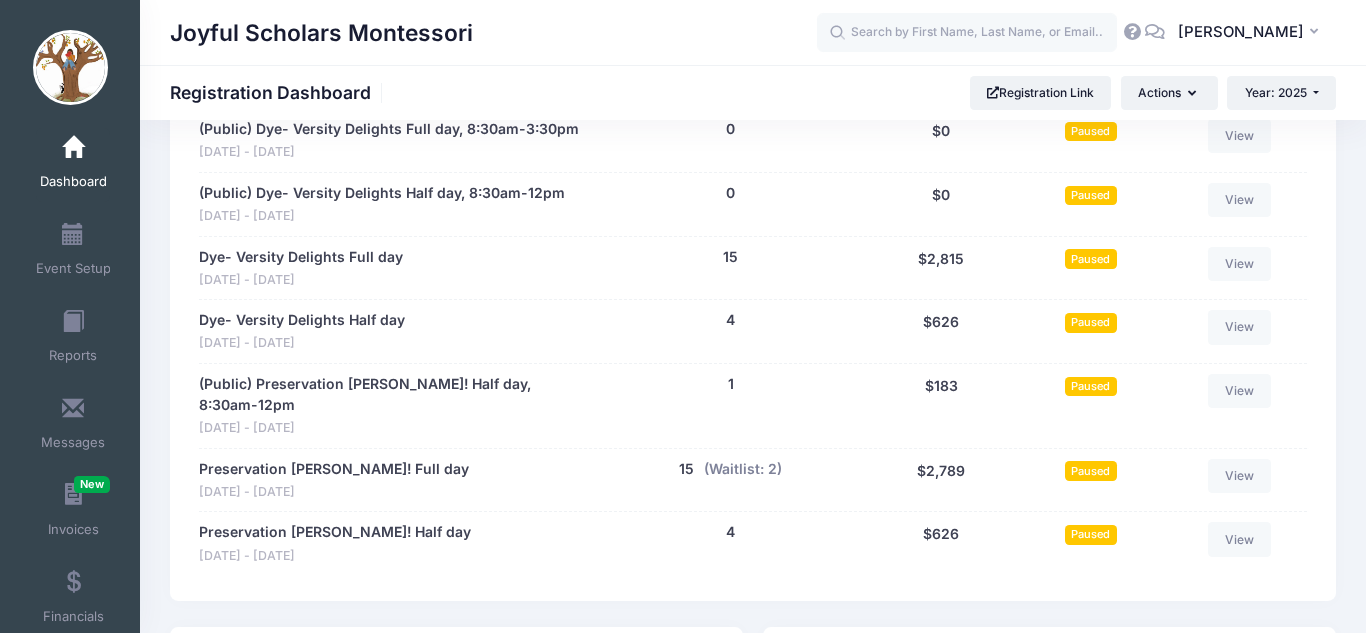 scroll, scrollTop: 2023, scrollLeft: 0, axis: vertical 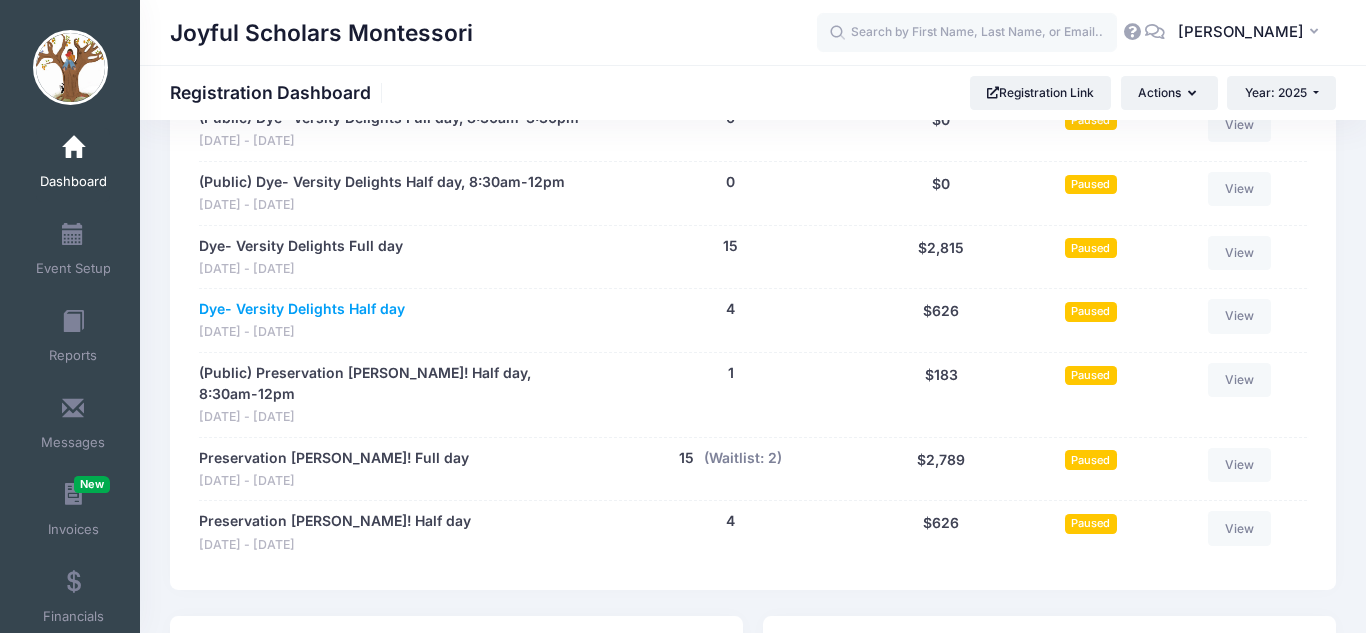 click on "Dye- Versity Delights Half day" at bounding box center (302, 309) 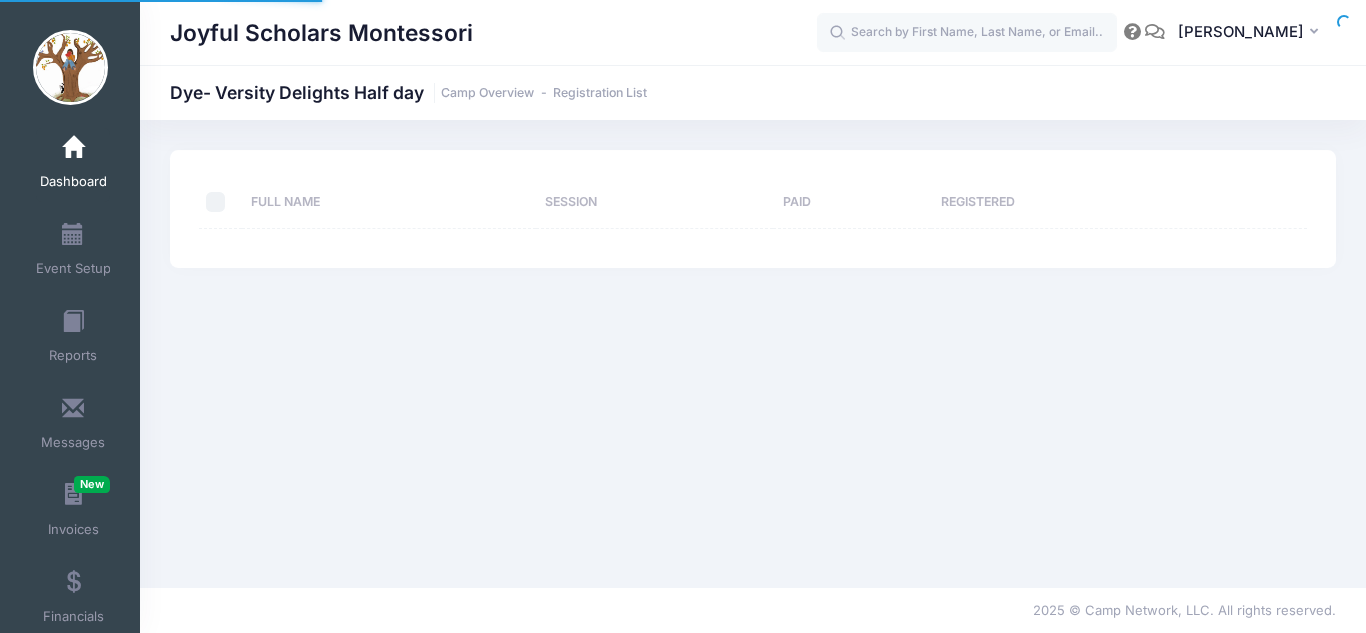 scroll, scrollTop: 0, scrollLeft: 0, axis: both 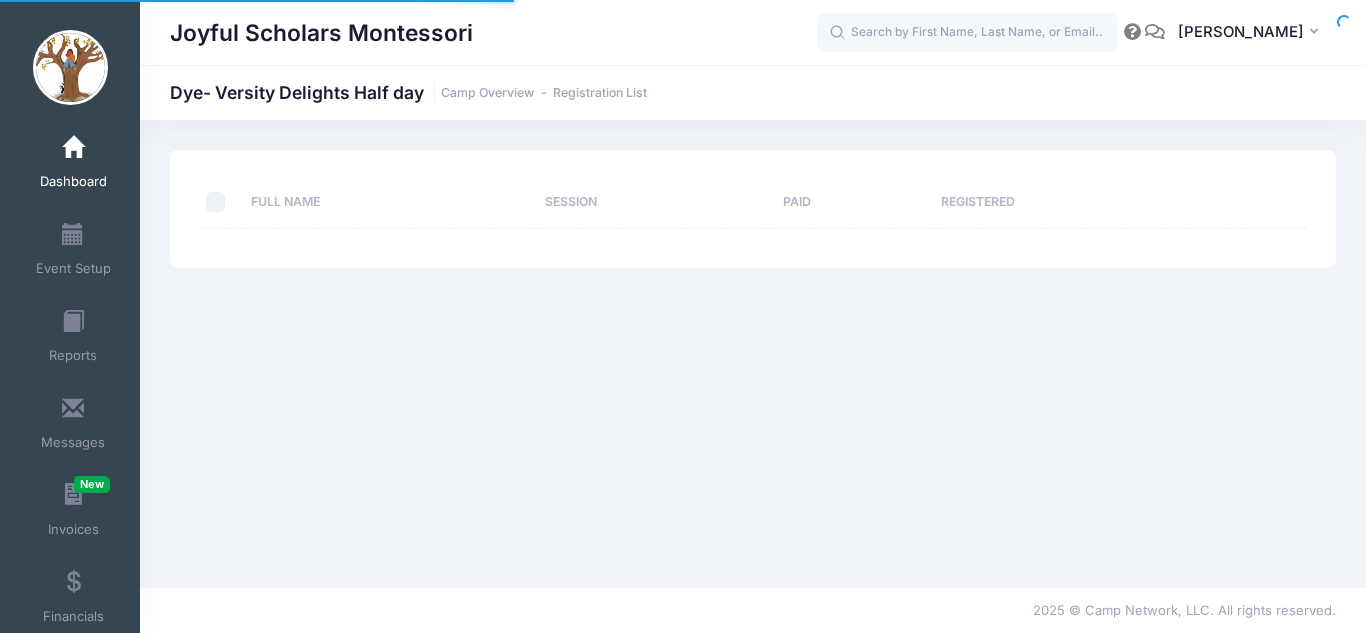 select on "10" 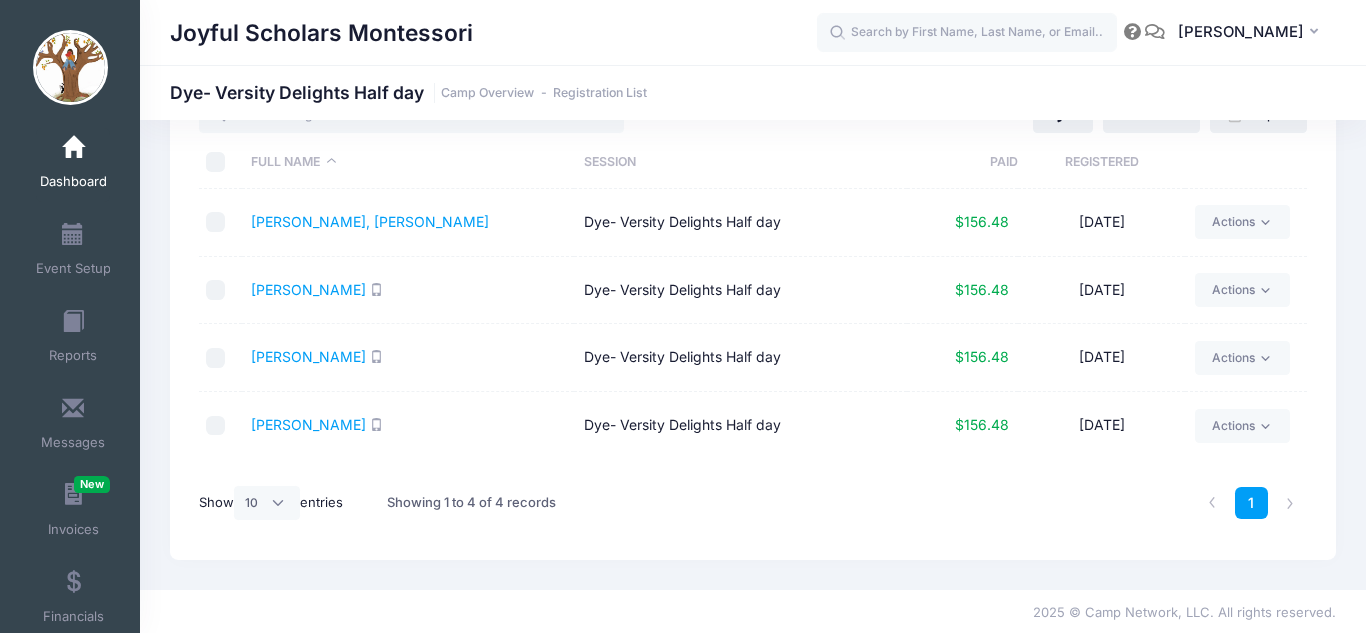 scroll, scrollTop: 84, scrollLeft: 0, axis: vertical 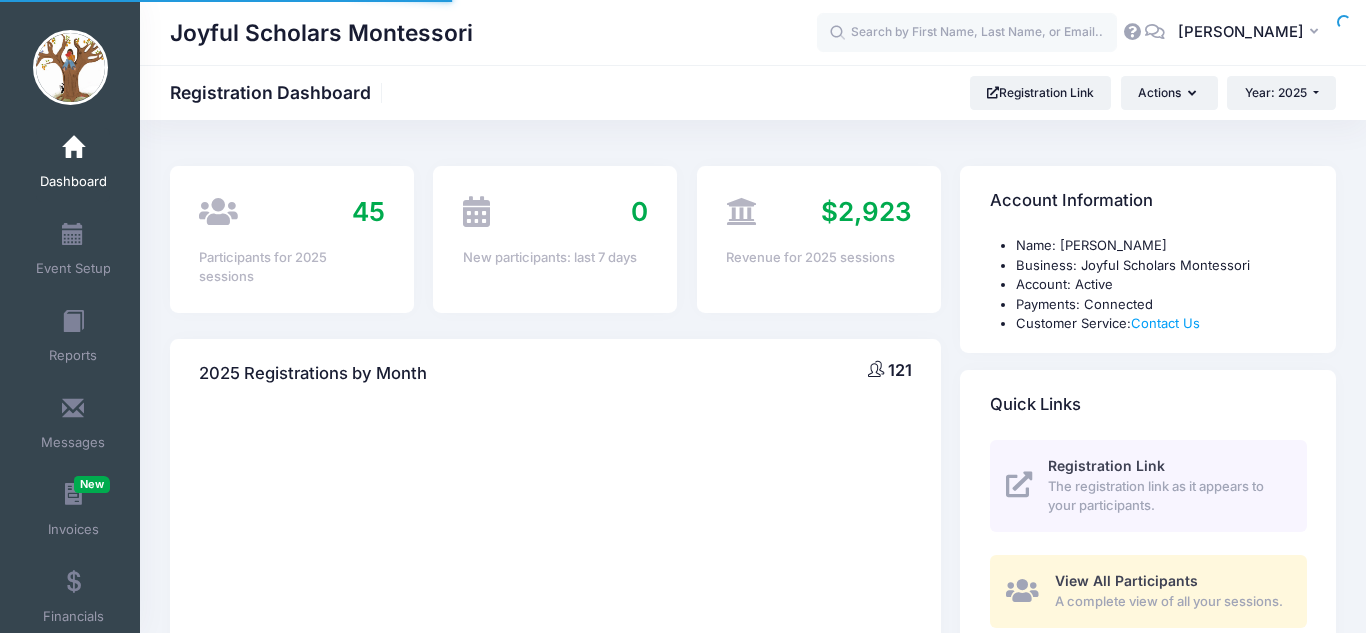 select 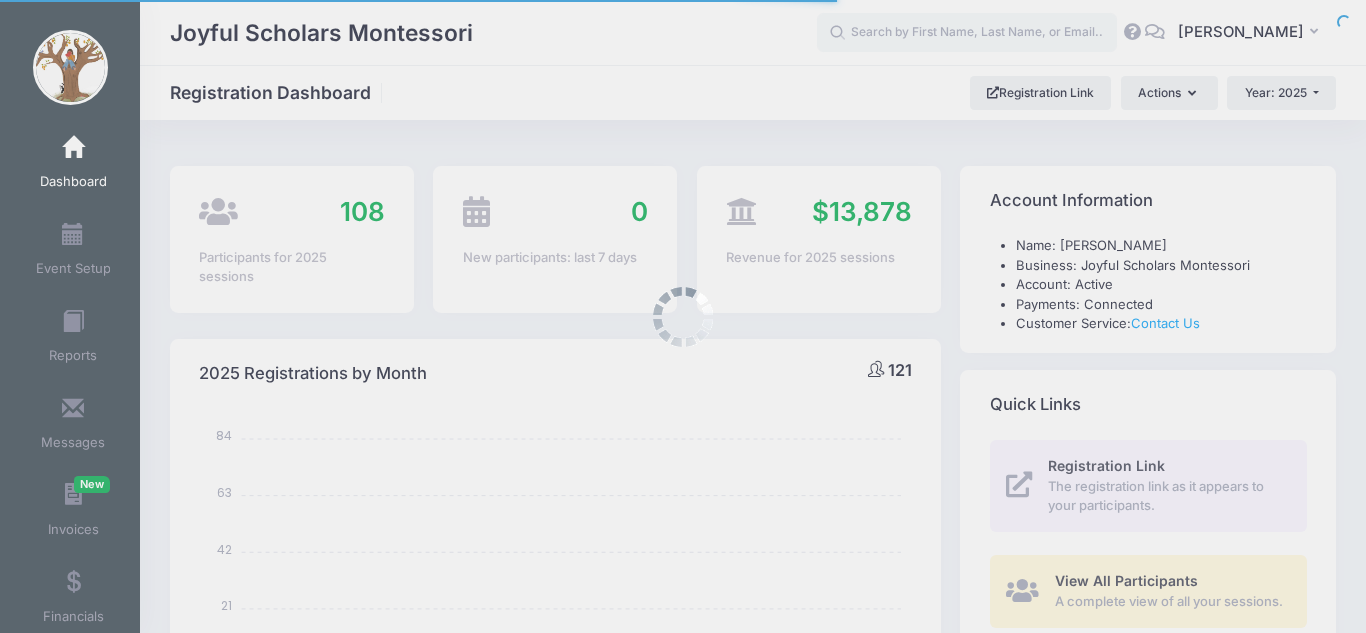 scroll, scrollTop: 2097, scrollLeft: 0, axis: vertical 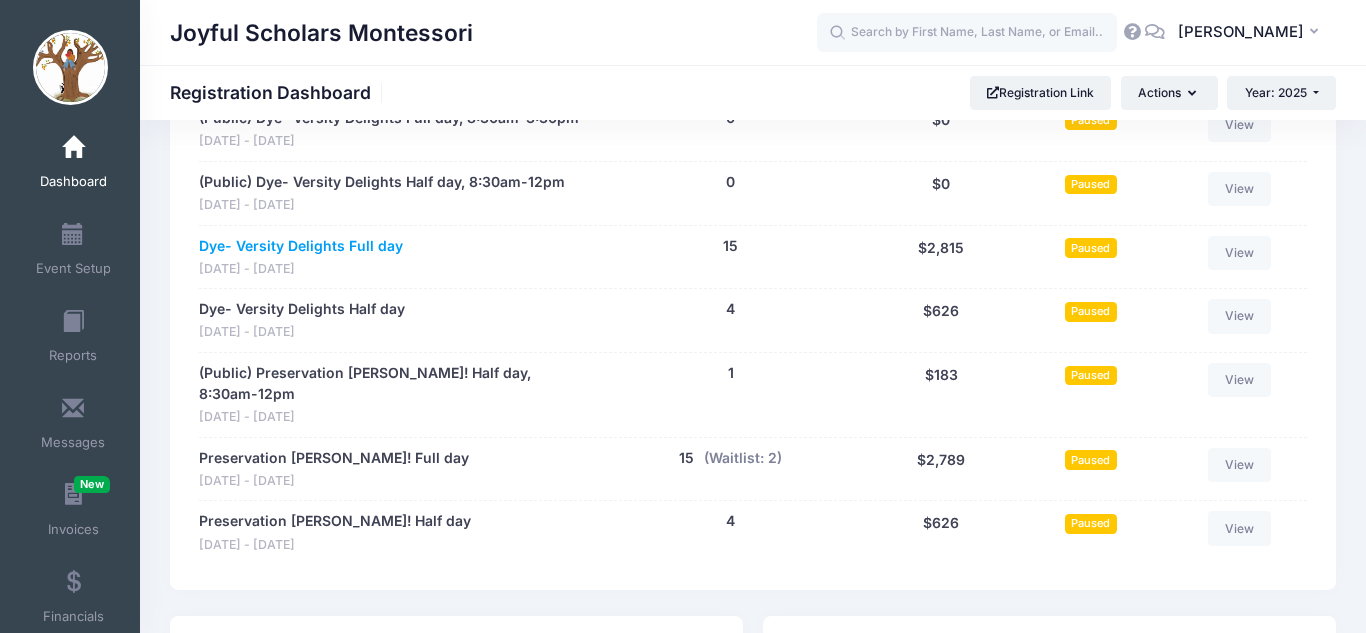 click on "Dye- Versity Delights Full day" at bounding box center [301, 246] 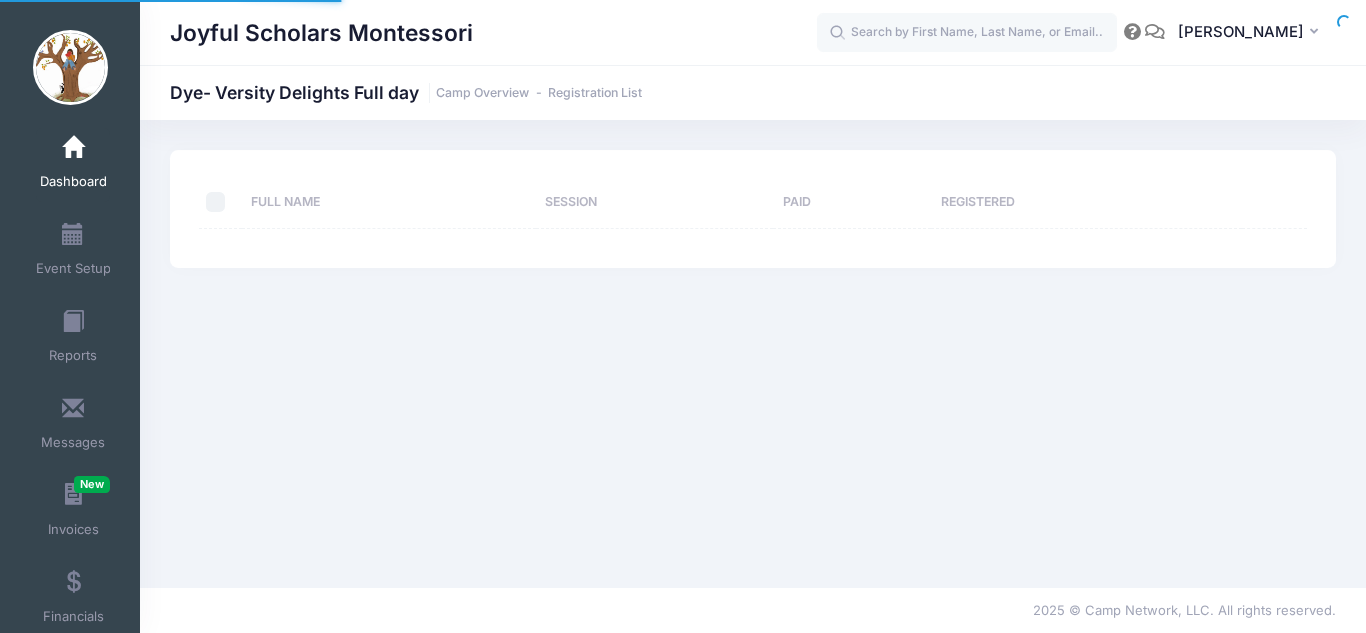 scroll, scrollTop: 0, scrollLeft: 0, axis: both 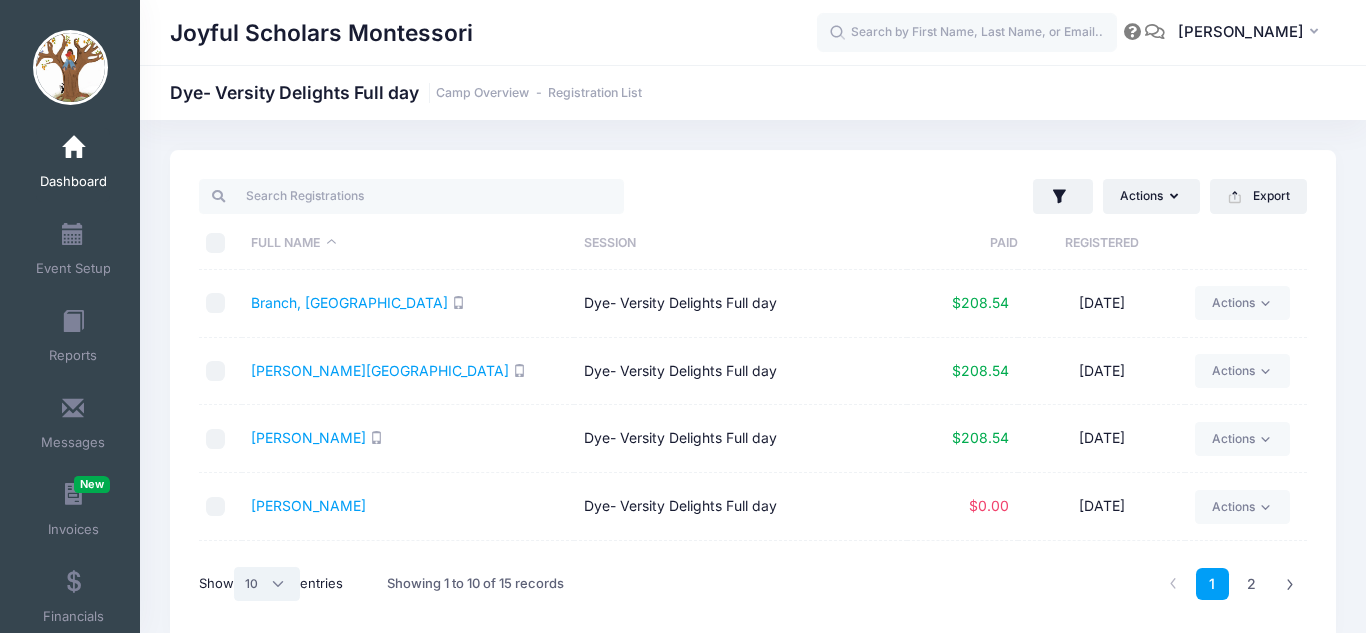 click on "All 10 25 50" at bounding box center [267, 584] 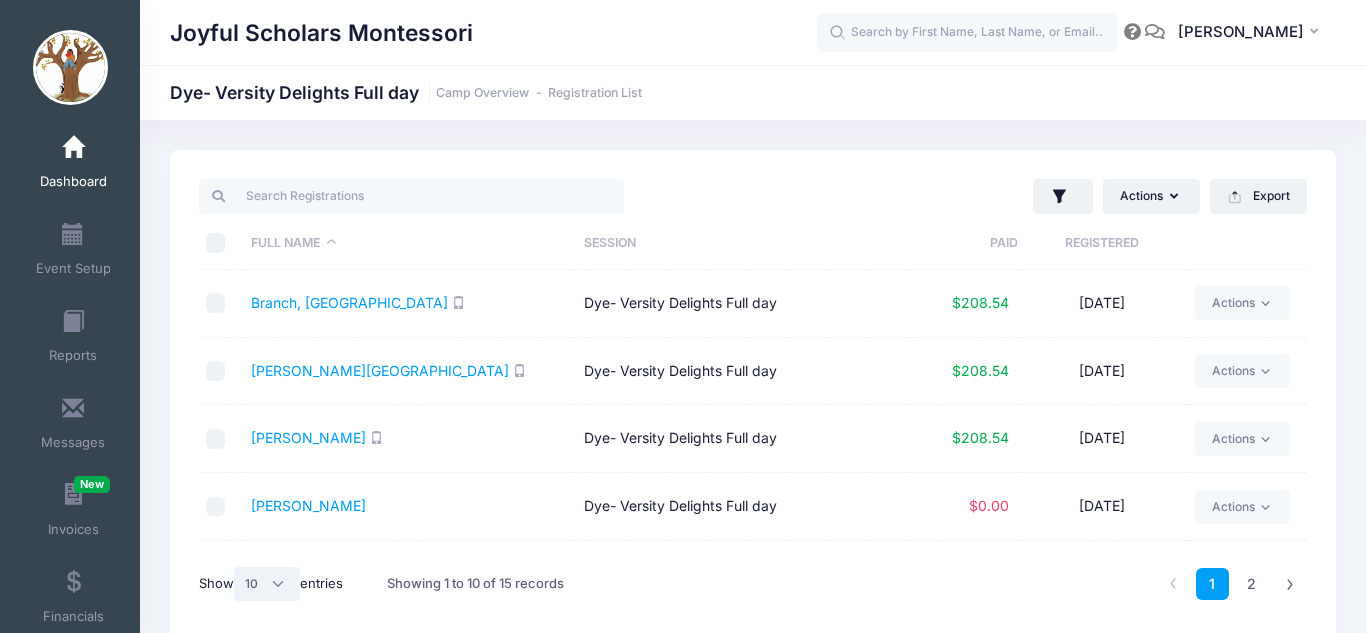 select on "-1" 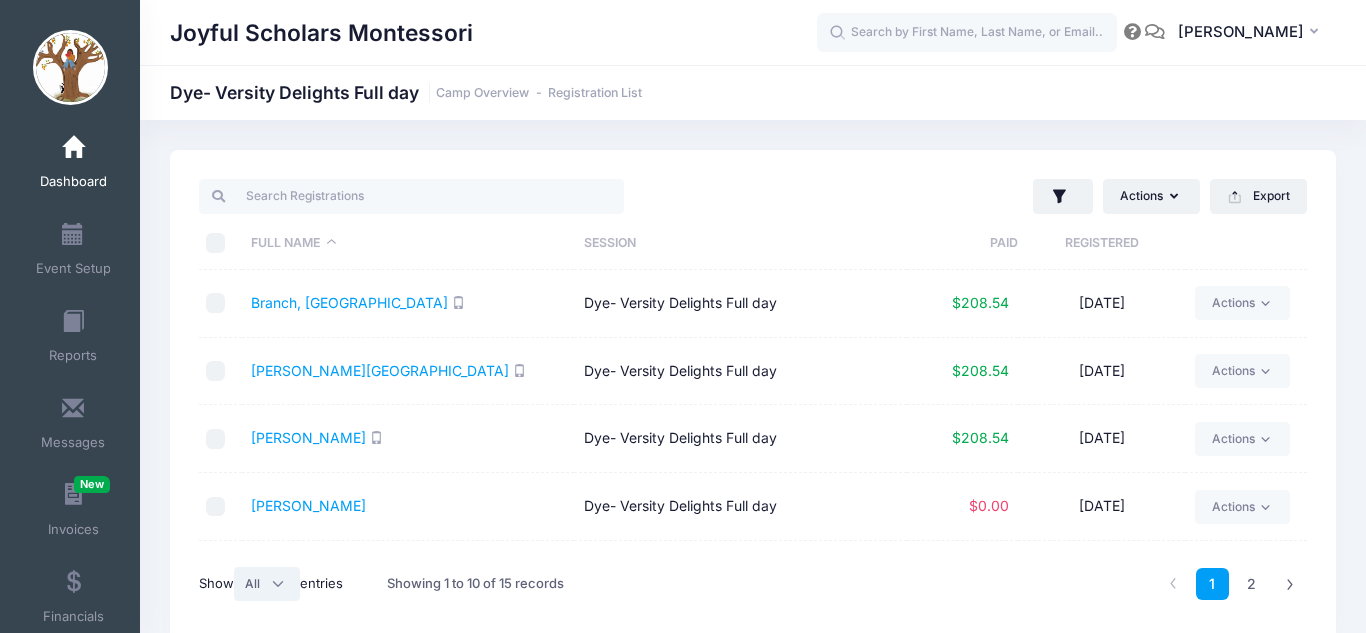 click on "All 10 25 50" at bounding box center [267, 584] 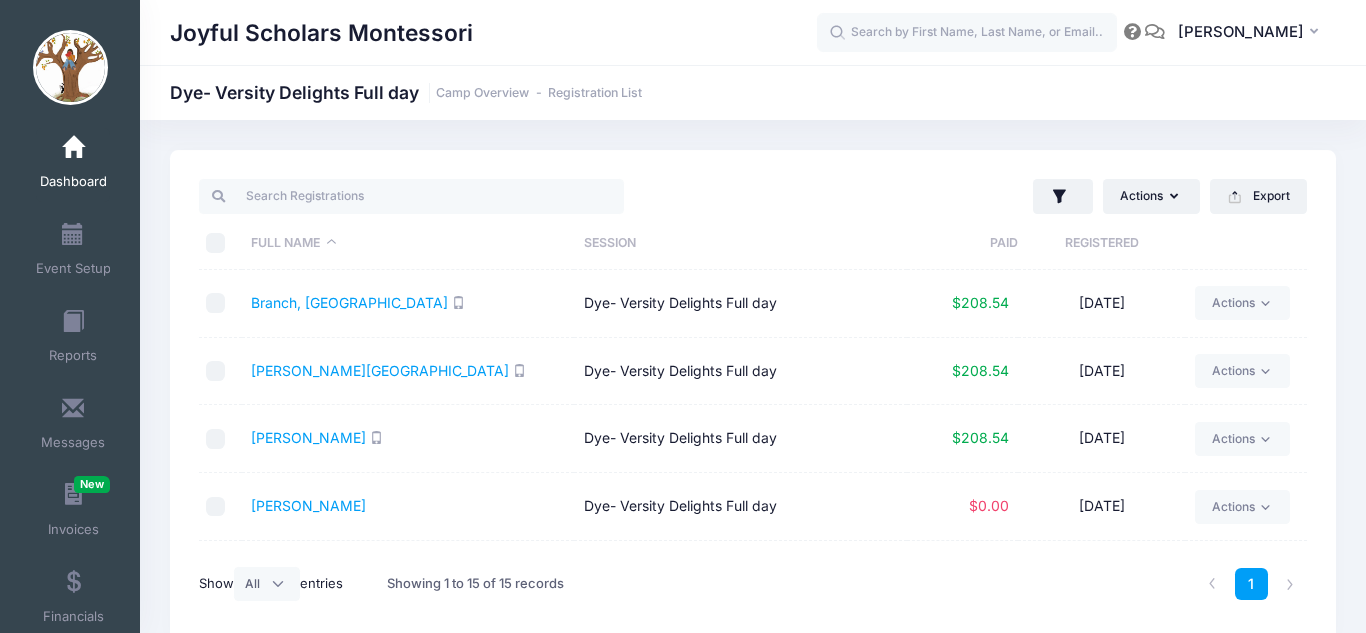 click on "Crawford, Quinn" at bounding box center [408, 507] 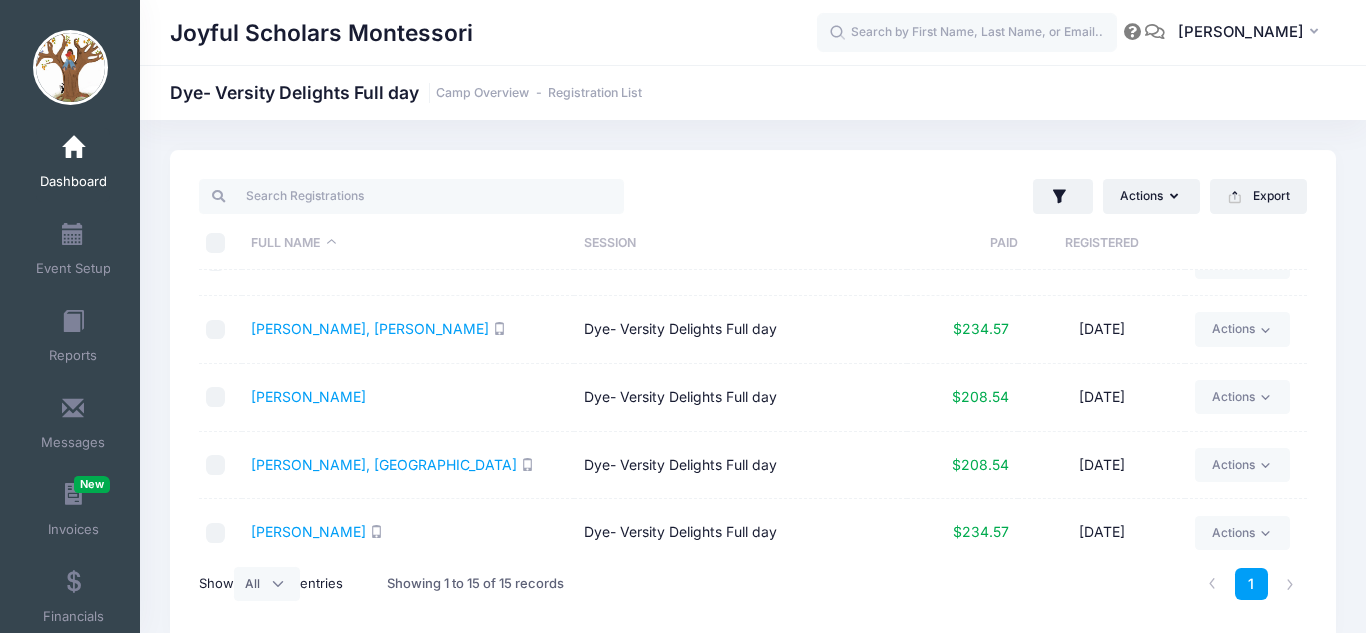 scroll, scrollTop: 733, scrollLeft: 0, axis: vertical 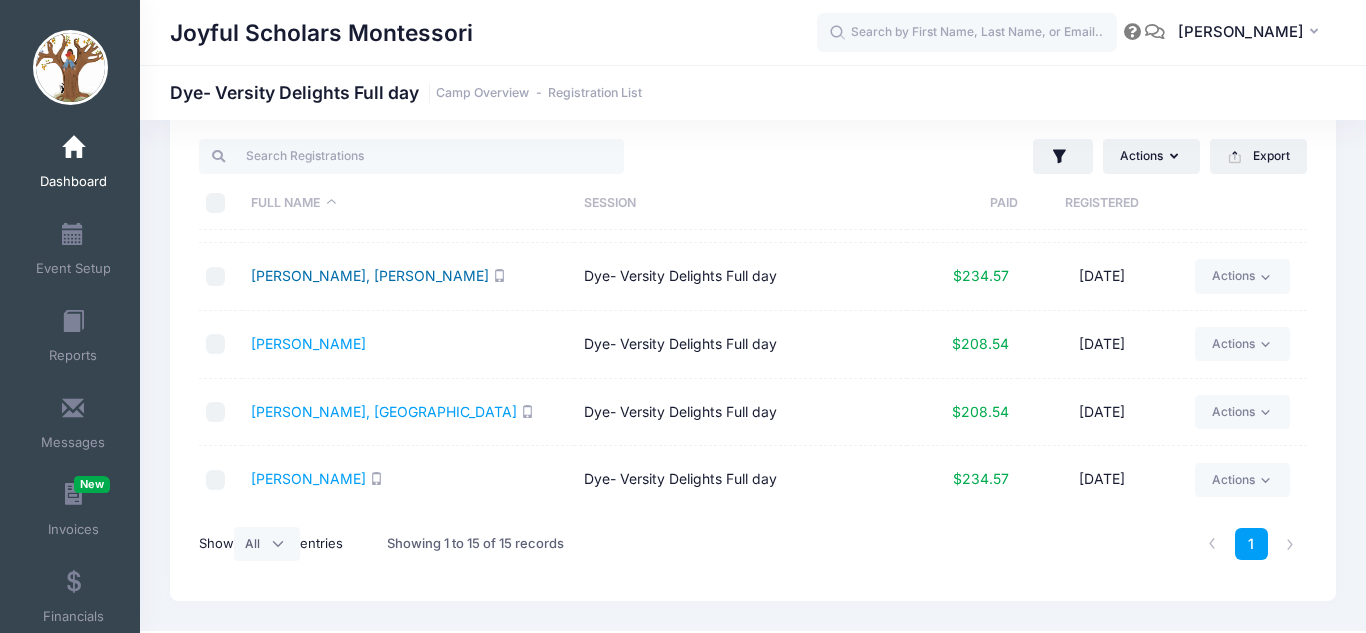 click on "Shipp, Hendrix" at bounding box center (370, 275) 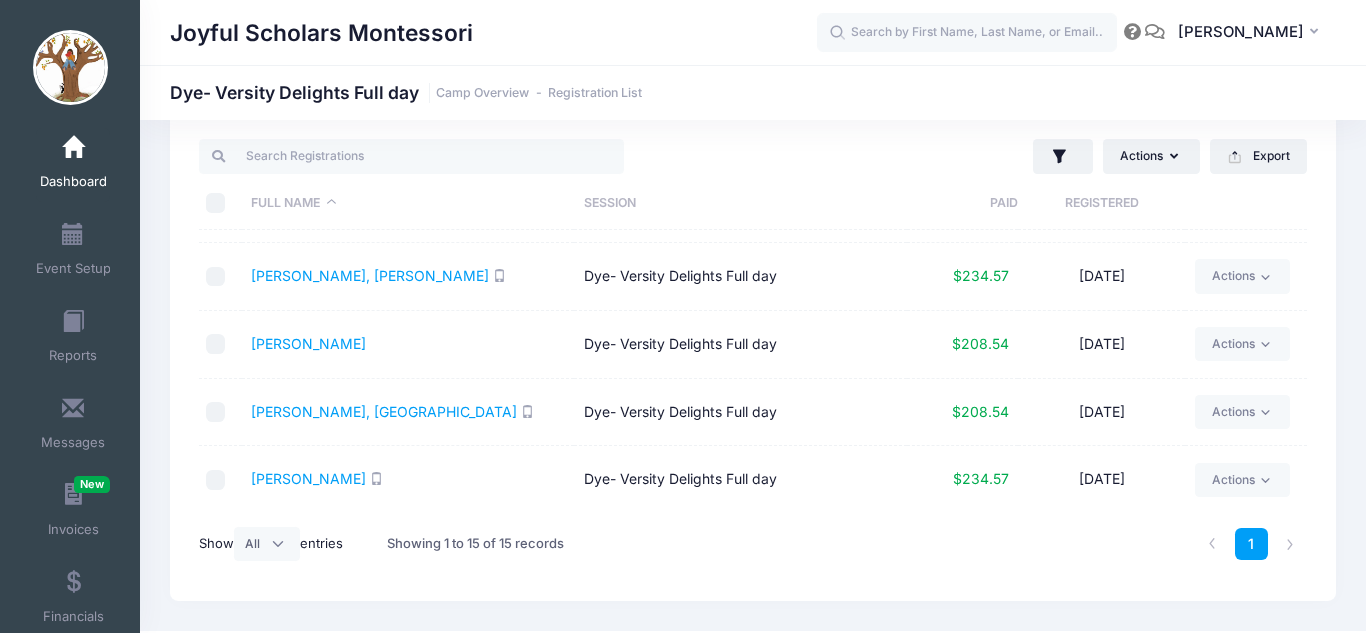 click on "Smith, Elena" at bounding box center [408, 345] 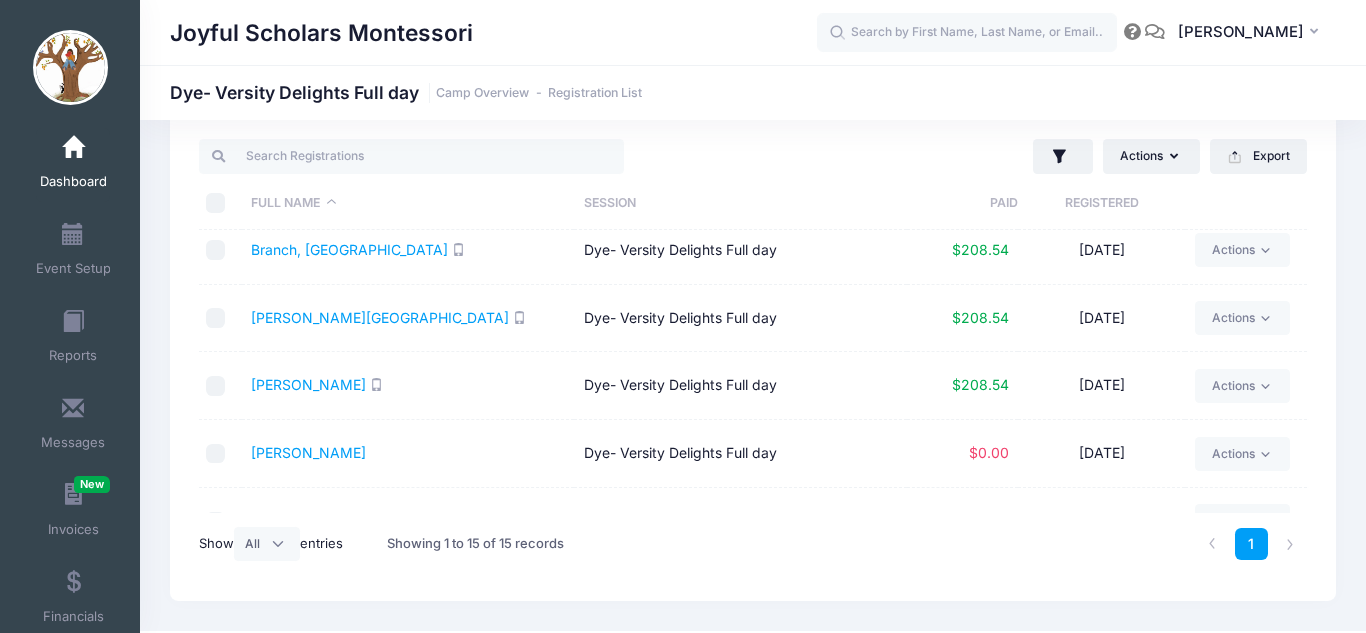 scroll, scrollTop: 0, scrollLeft: 0, axis: both 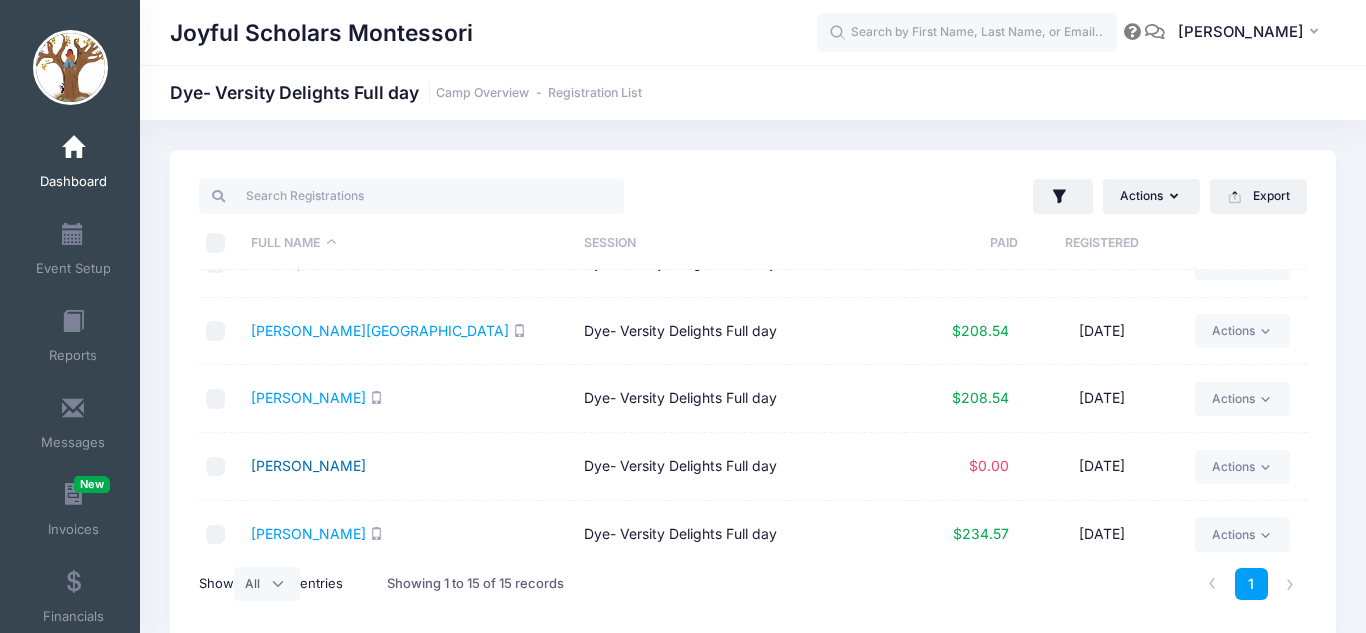 click on "[PERSON_NAME]" at bounding box center (308, 465) 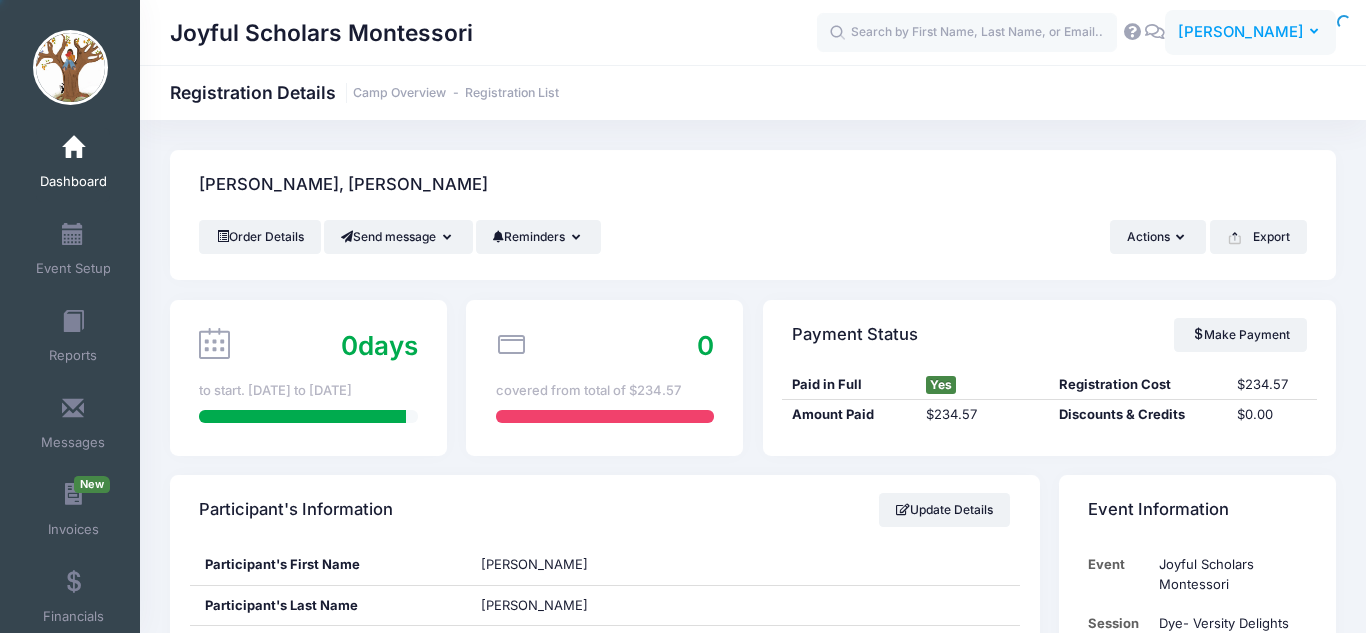 scroll, scrollTop: 0, scrollLeft: 0, axis: both 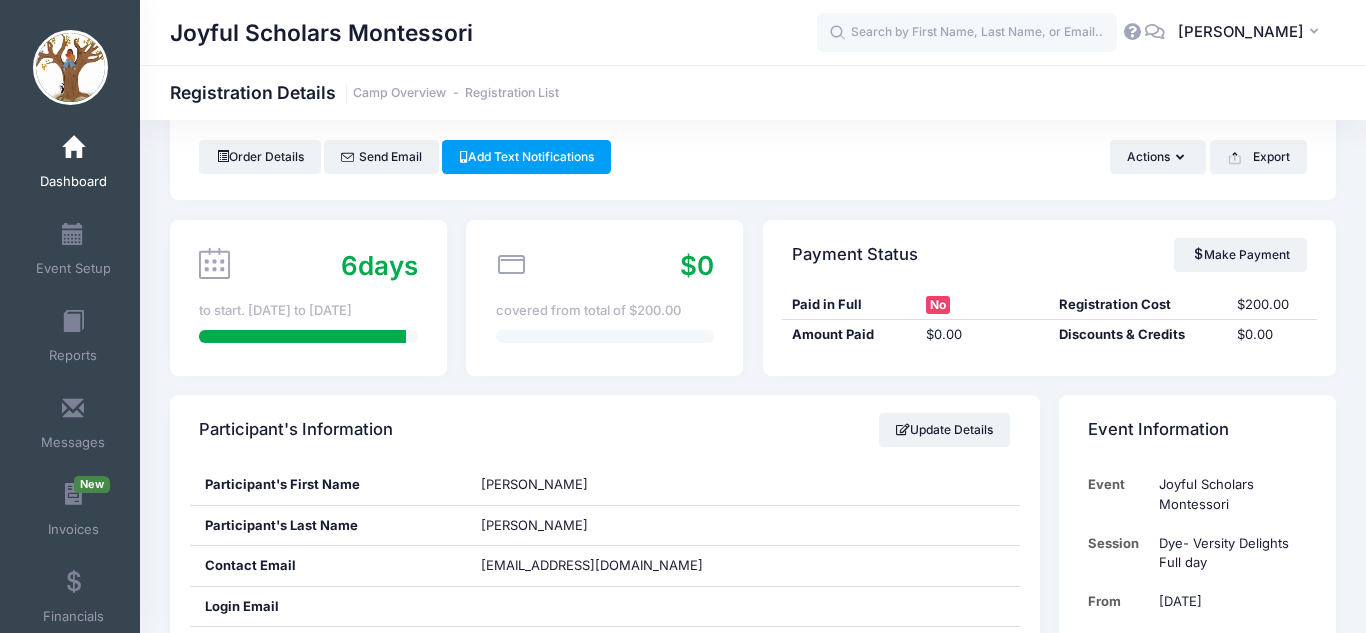 click on "[PERSON_NAME]
Order Details
Send Email
Actions" at bounding box center (753, 1338) 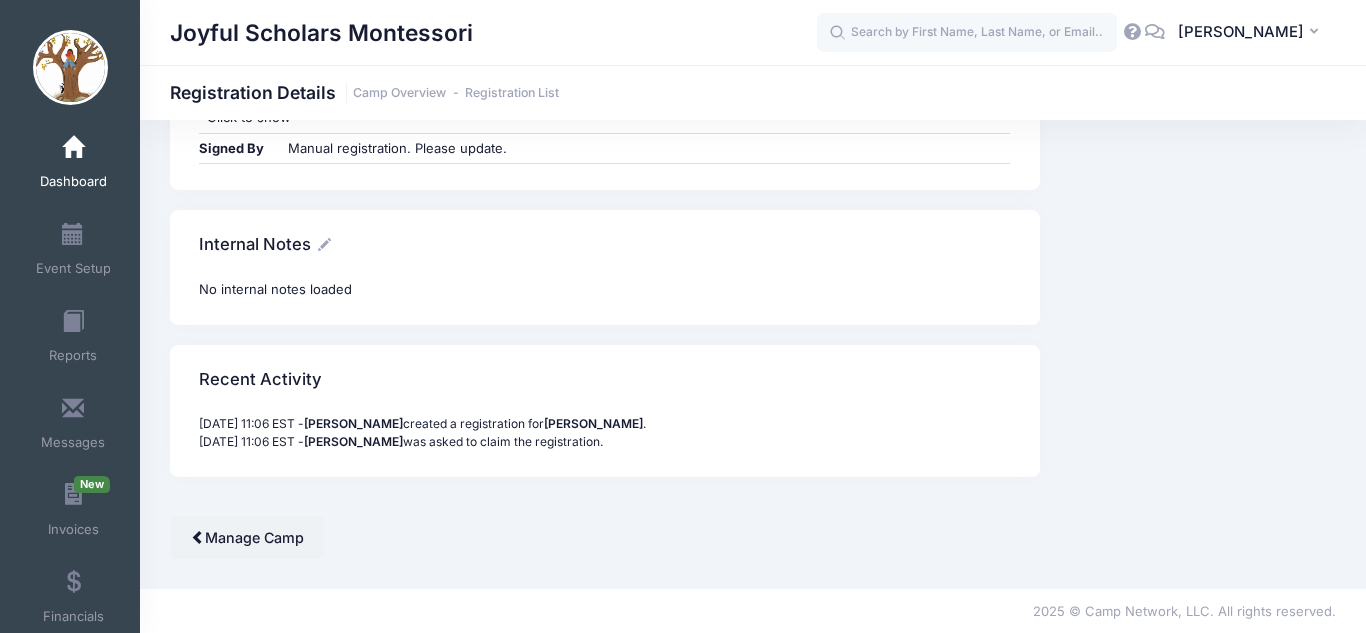 scroll, scrollTop: 2129, scrollLeft: 0, axis: vertical 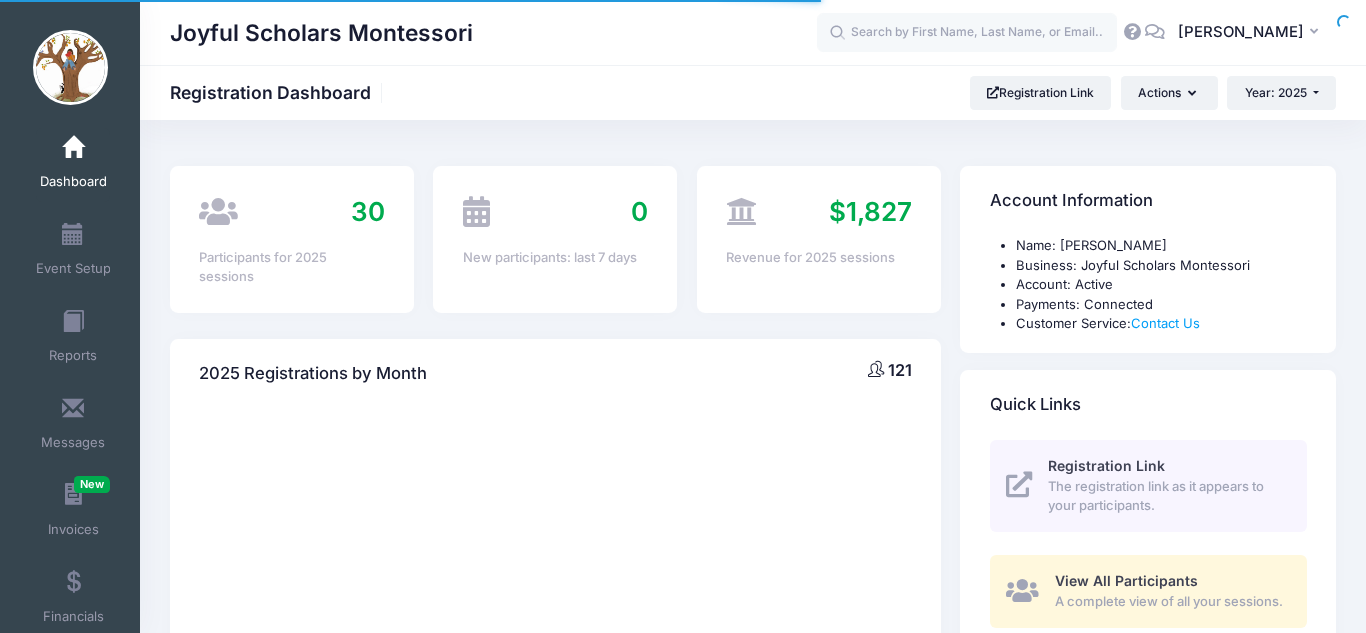 select 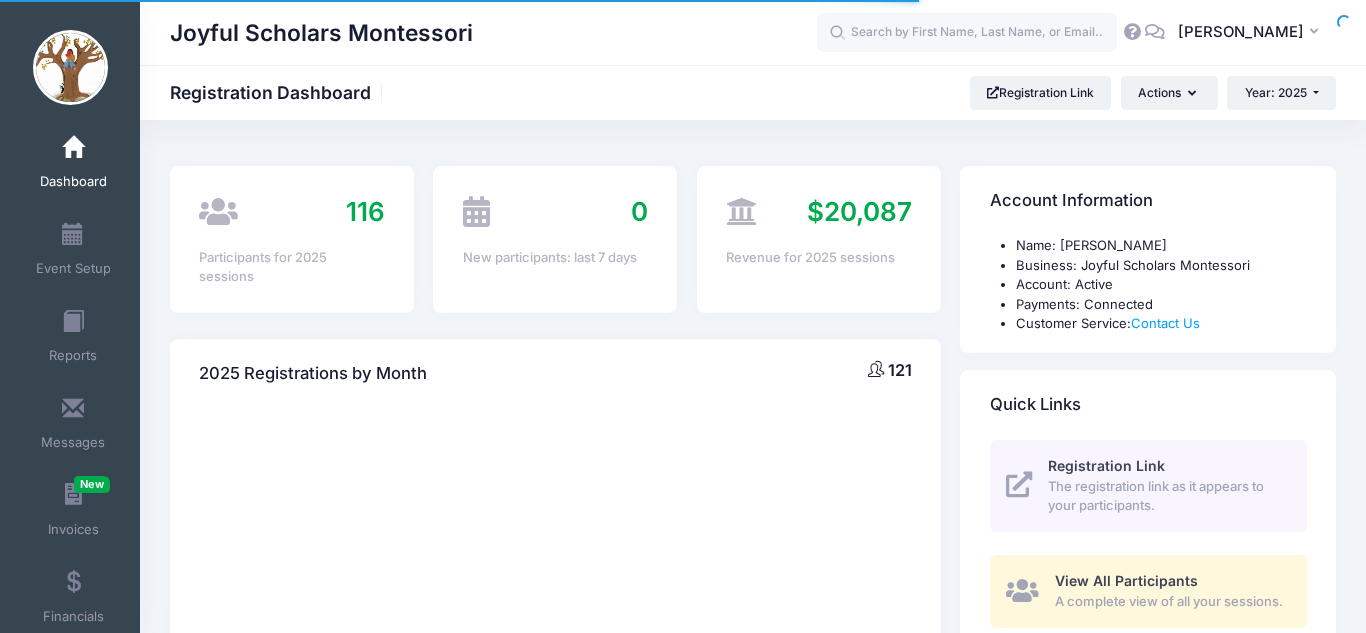 scroll, scrollTop: 2651, scrollLeft: 0, axis: vertical 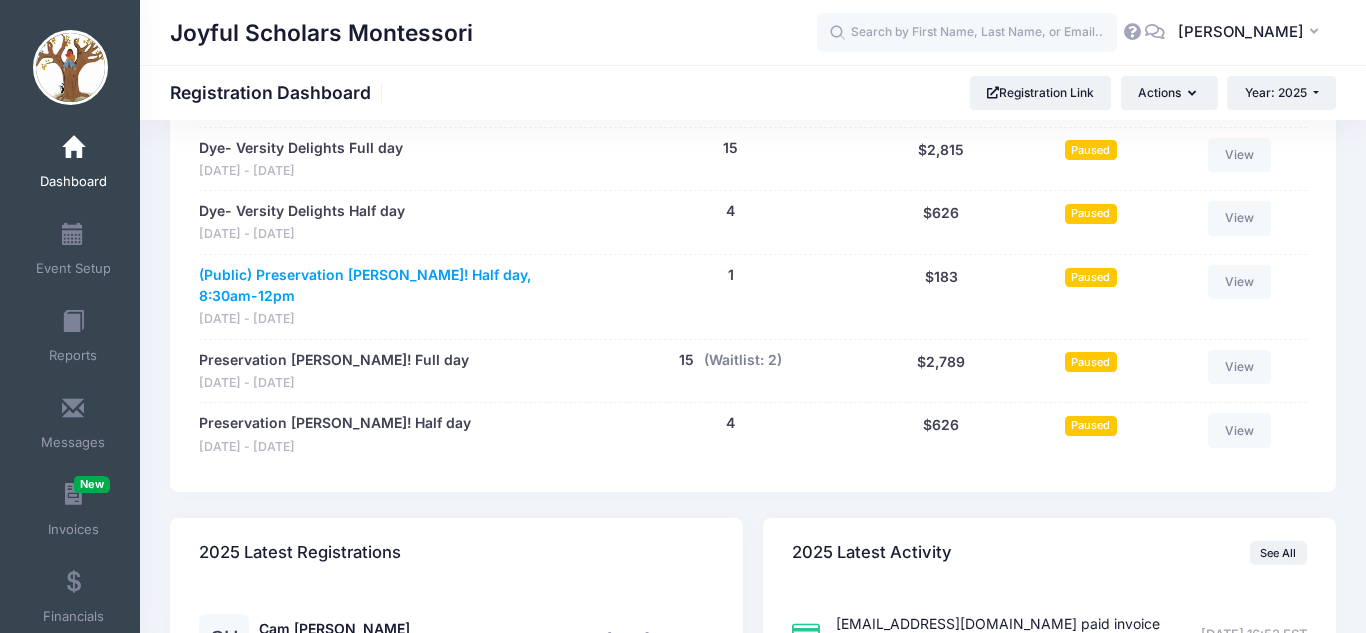 click on "(Public) Preservation [PERSON_NAME]!  Half day, 8:30am-12pm" at bounding box center [393, 286] 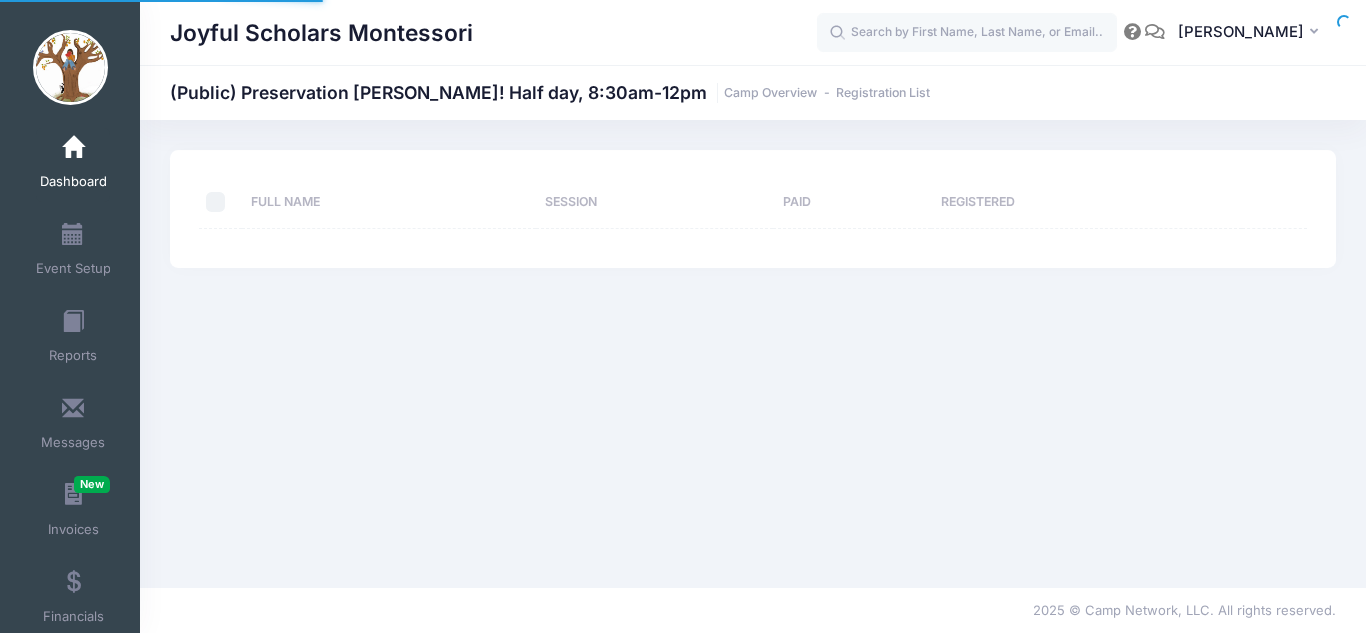 scroll, scrollTop: 0, scrollLeft: 0, axis: both 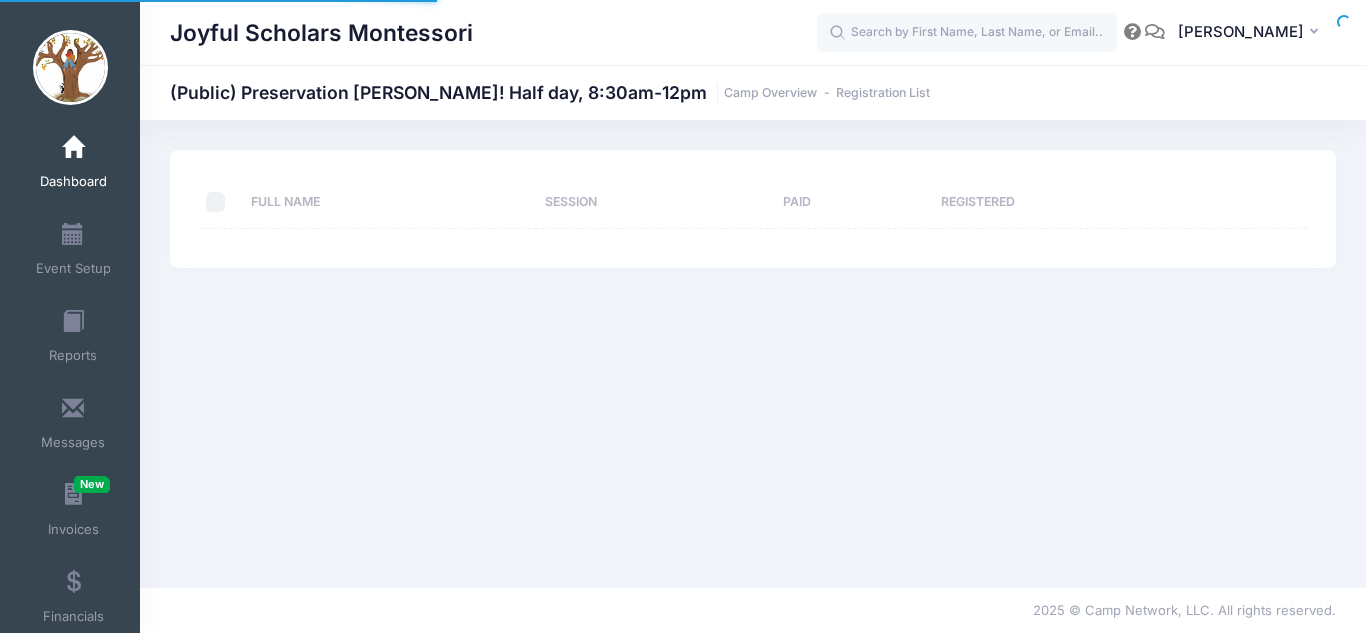 select on "10" 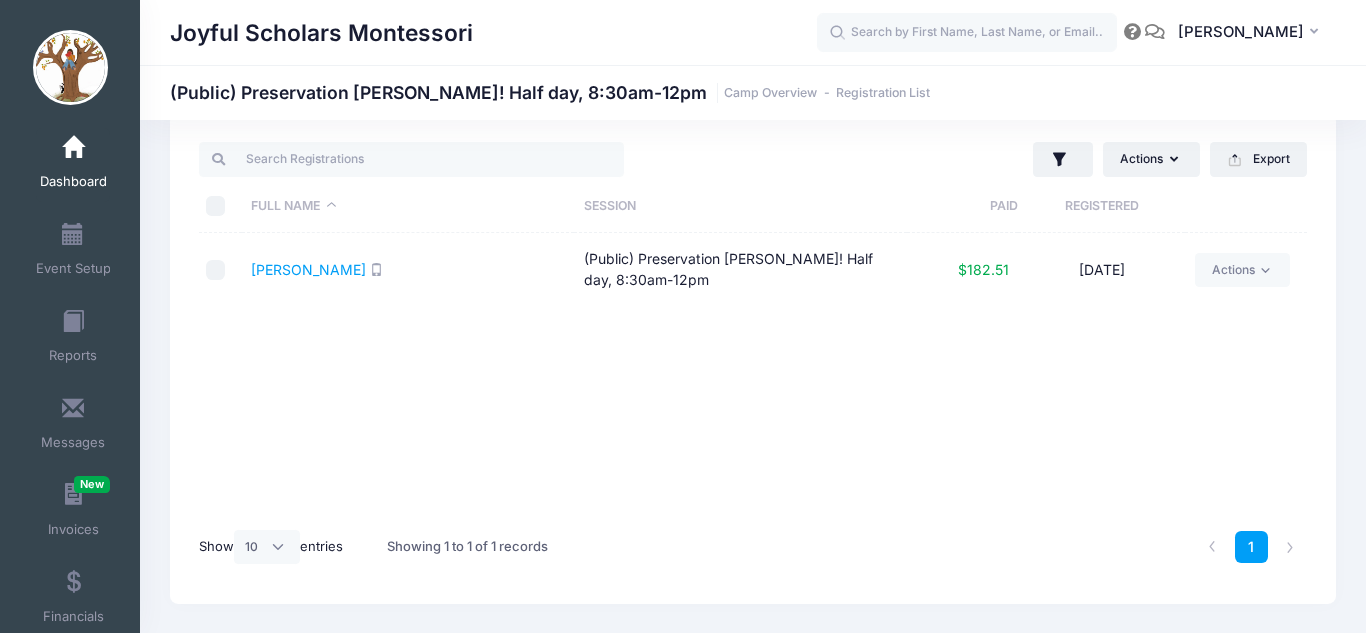 scroll, scrollTop: 40, scrollLeft: 0, axis: vertical 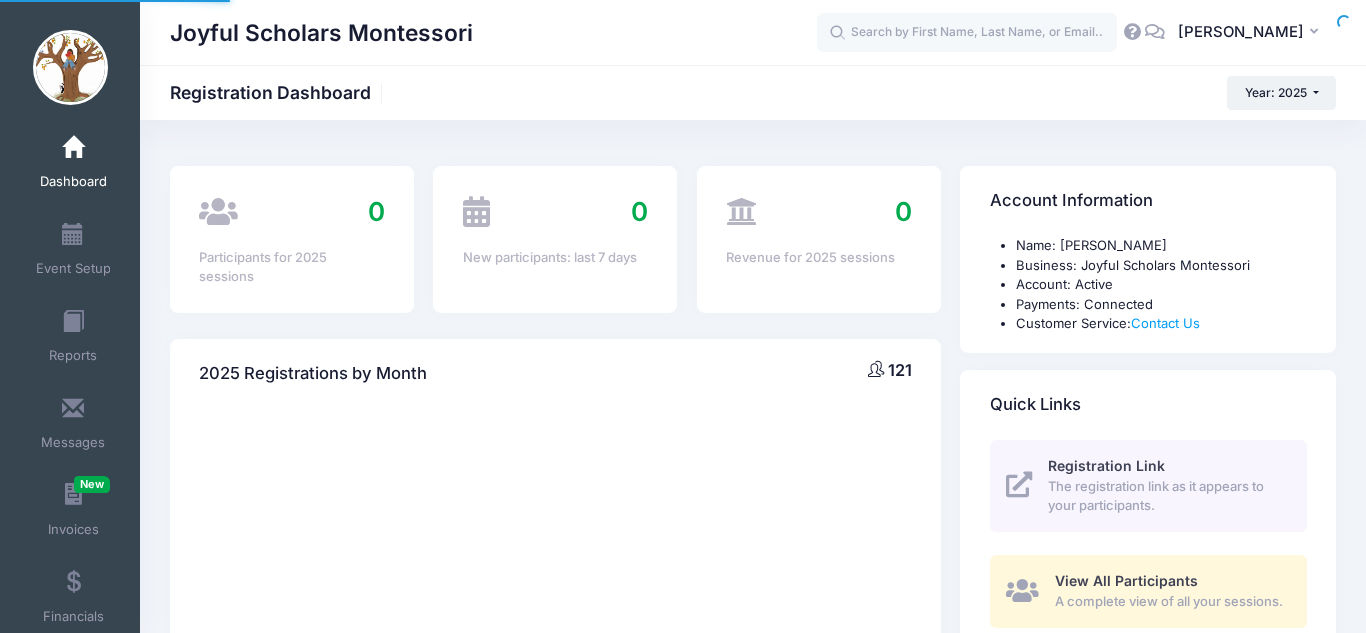 select 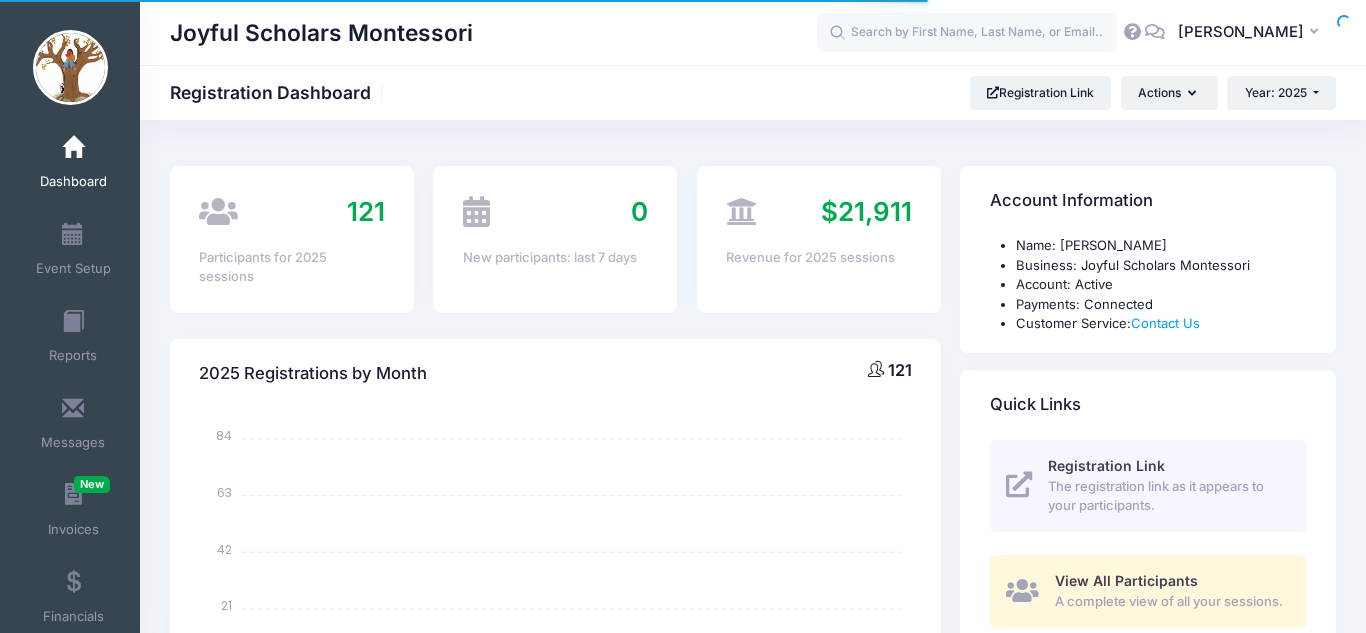 scroll, scrollTop: 2651, scrollLeft: 0, axis: vertical 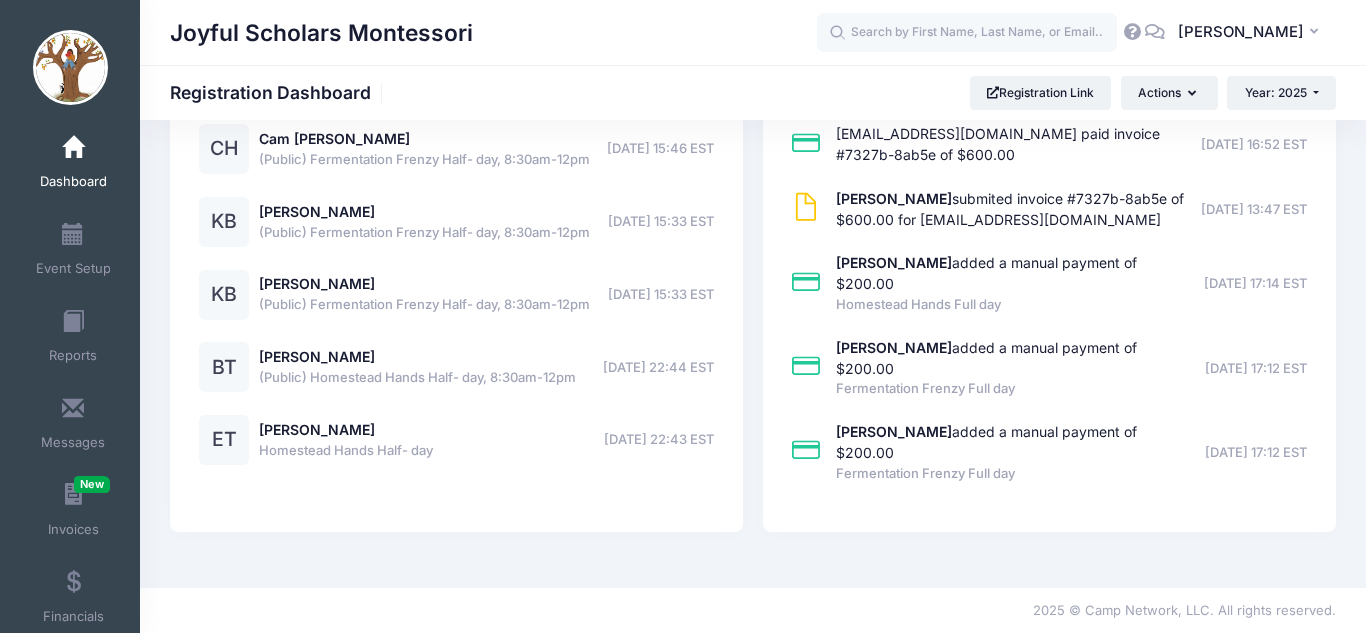 click on "Joyful Scholars Montessori
Registration Dashboard
Registration Link Actions
Year: 2025
Year: 2025
Close" at bounding box center [753, -952] 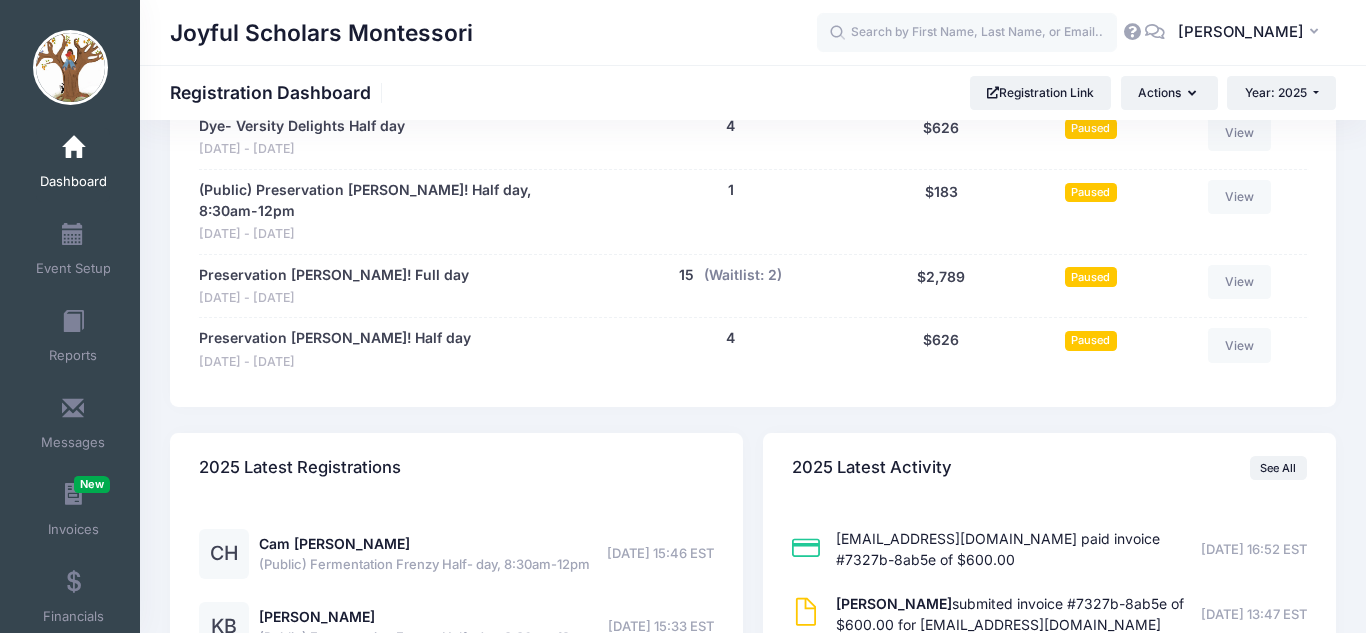 scroll, scrollTop: 2211, scrollLeft: 0, axis: vertical 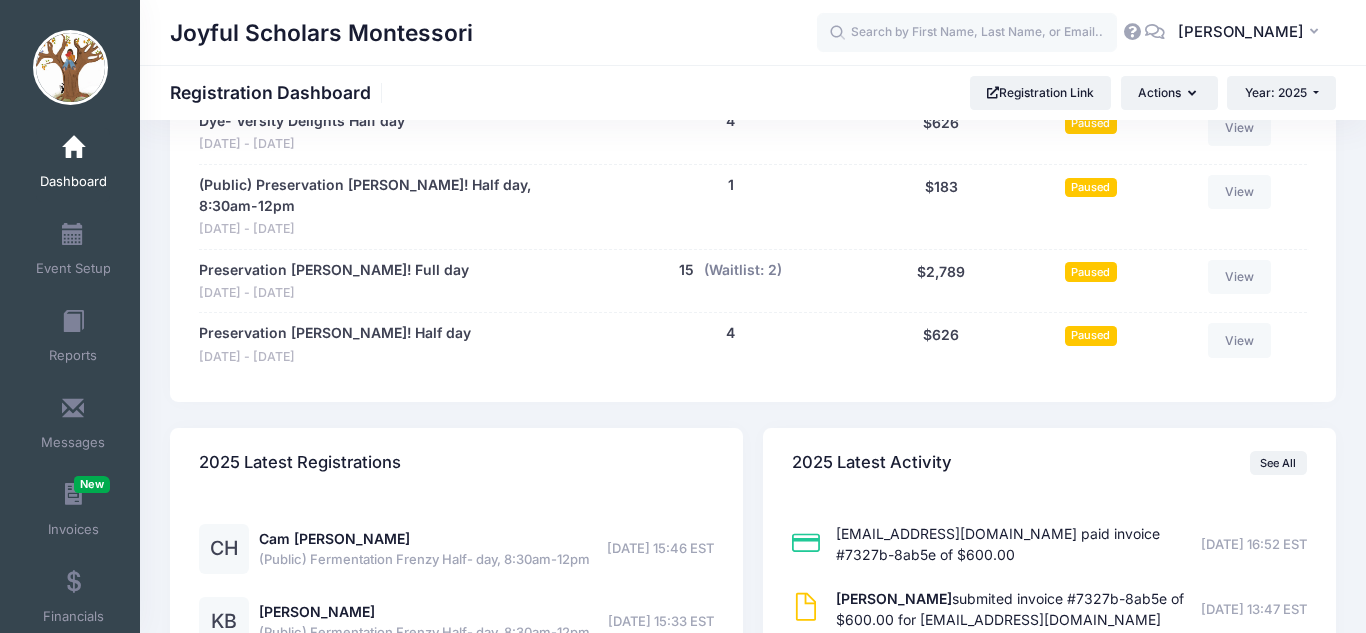 click on "CH
Cam Hubler
(Public) Fermentation Frenzy Half- day, 8:30am-12pm
06/29/2025 15:46 EST
06/29/2025 15:46 EST
KB
Keanu Branch
(Public) Fermentation Frenzy Half- day, 8:30am-12pm" at bounding box center [456, 715] 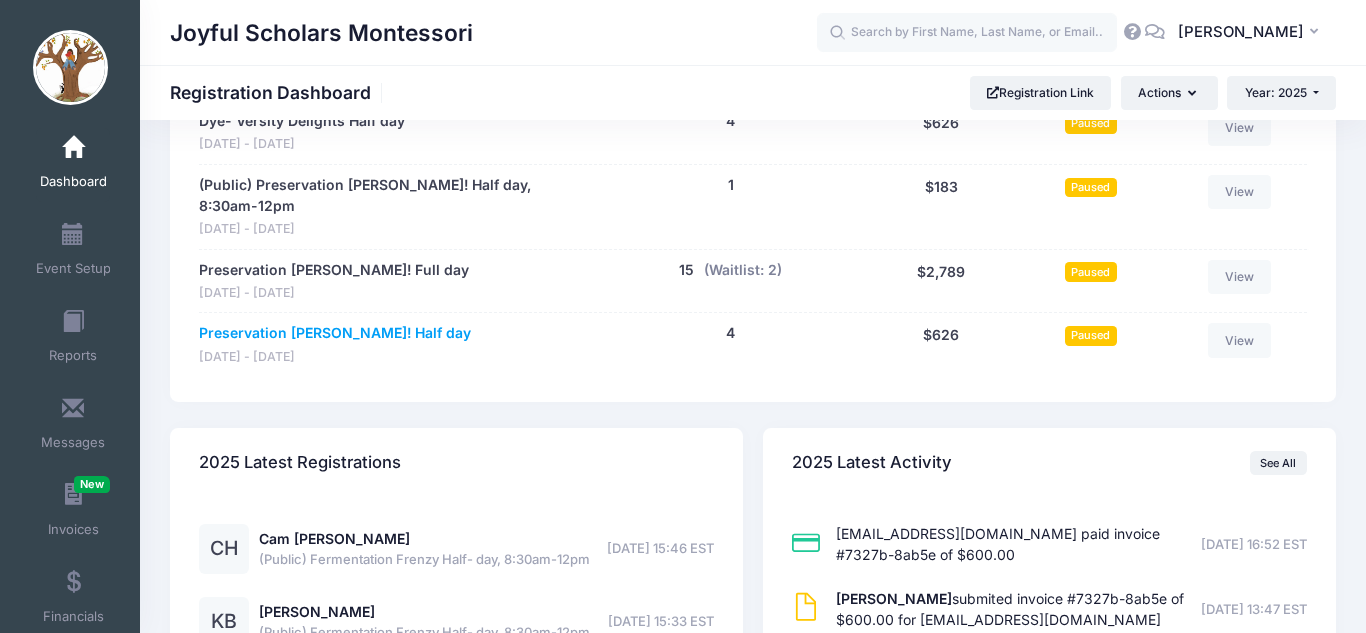 click on "Preservation [PERSON_NAME]!  Half day" at bounding box center (335, 333) 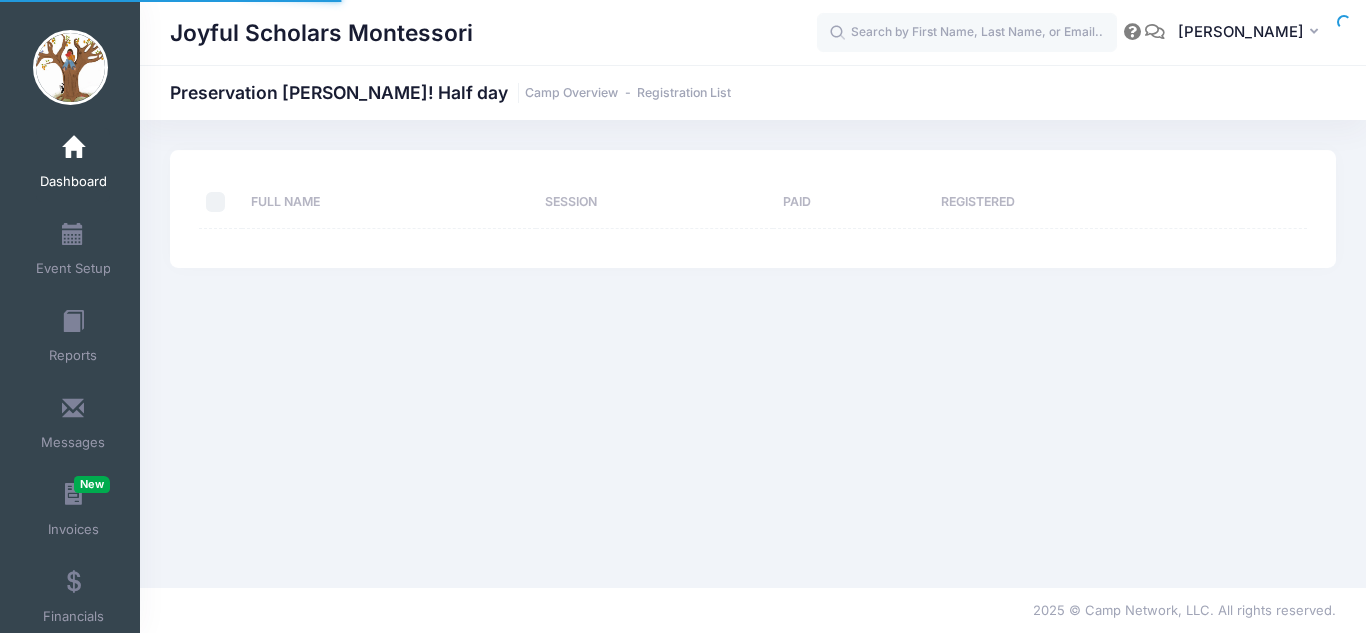 scroll, scrollTop: 0, scrollLeft: 0, axis: both 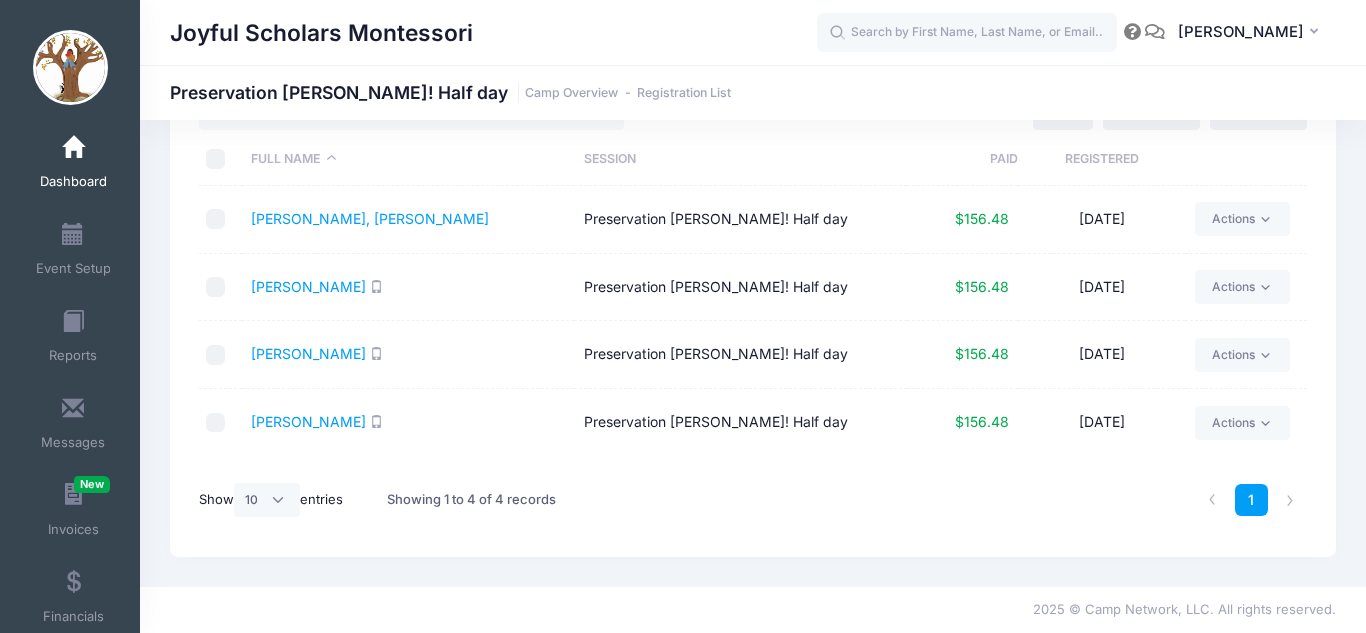 click on "Taylor, Anneka" at bounding box center (408, 422) 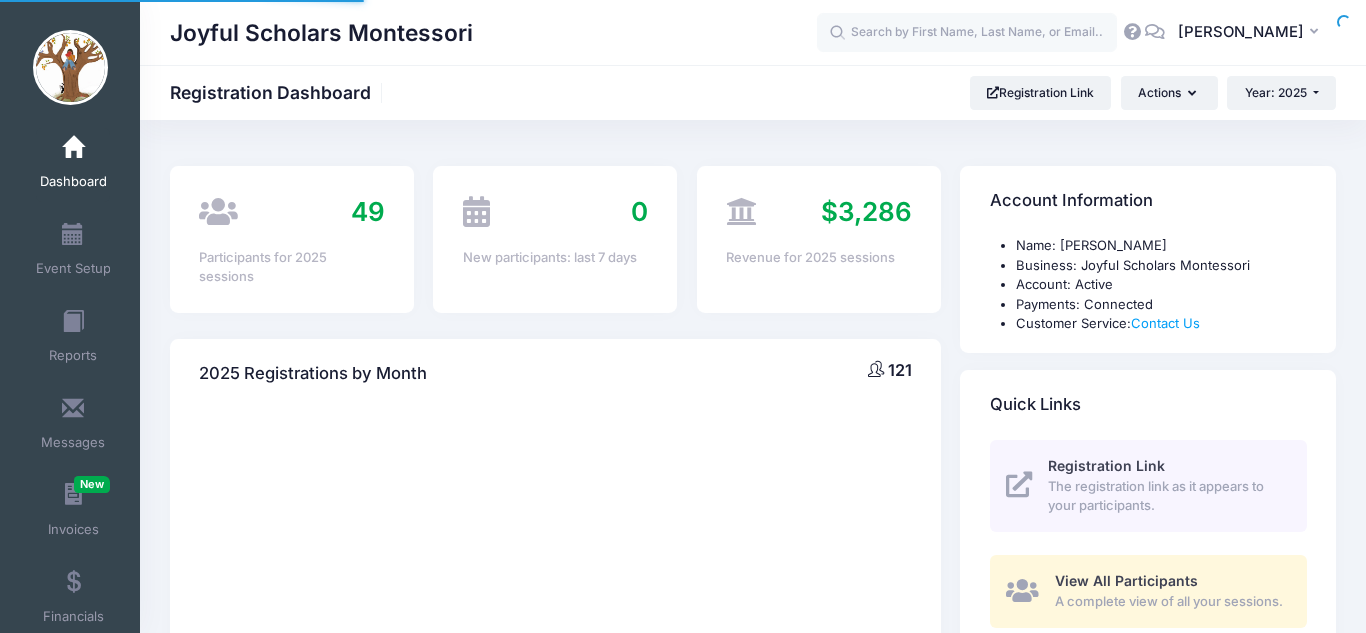 scroll, scrollTop: 2285, scrollLeft: 0, axis: vertical 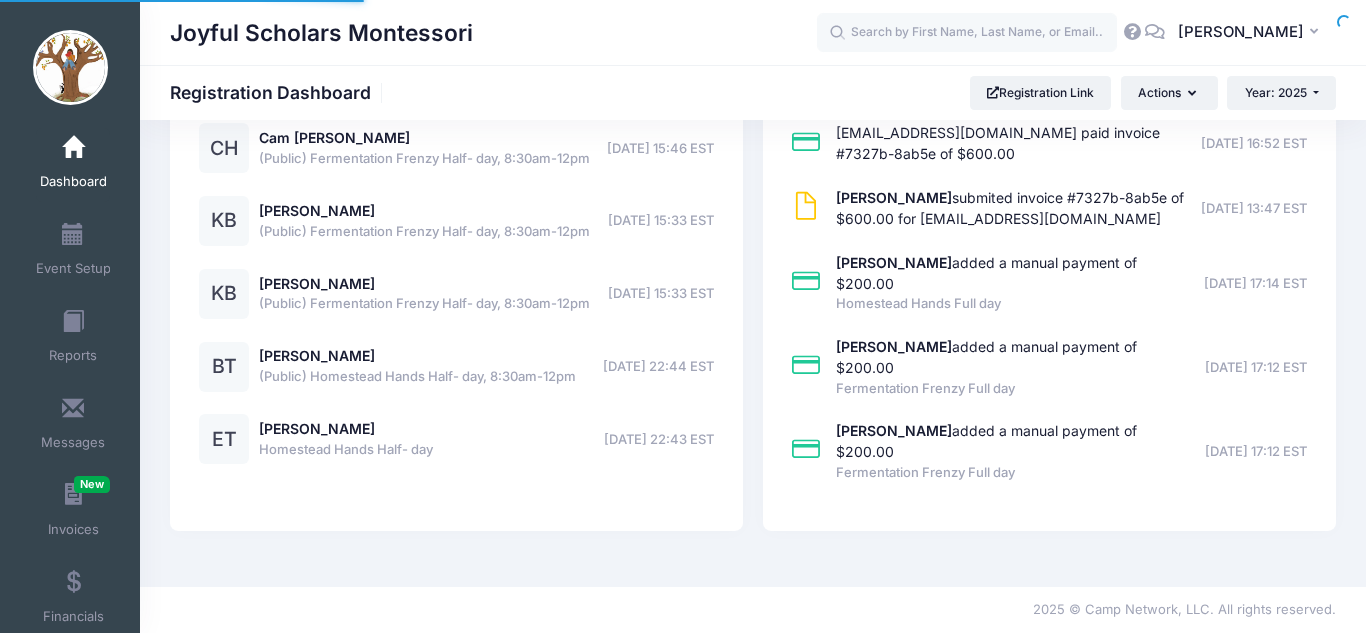 select 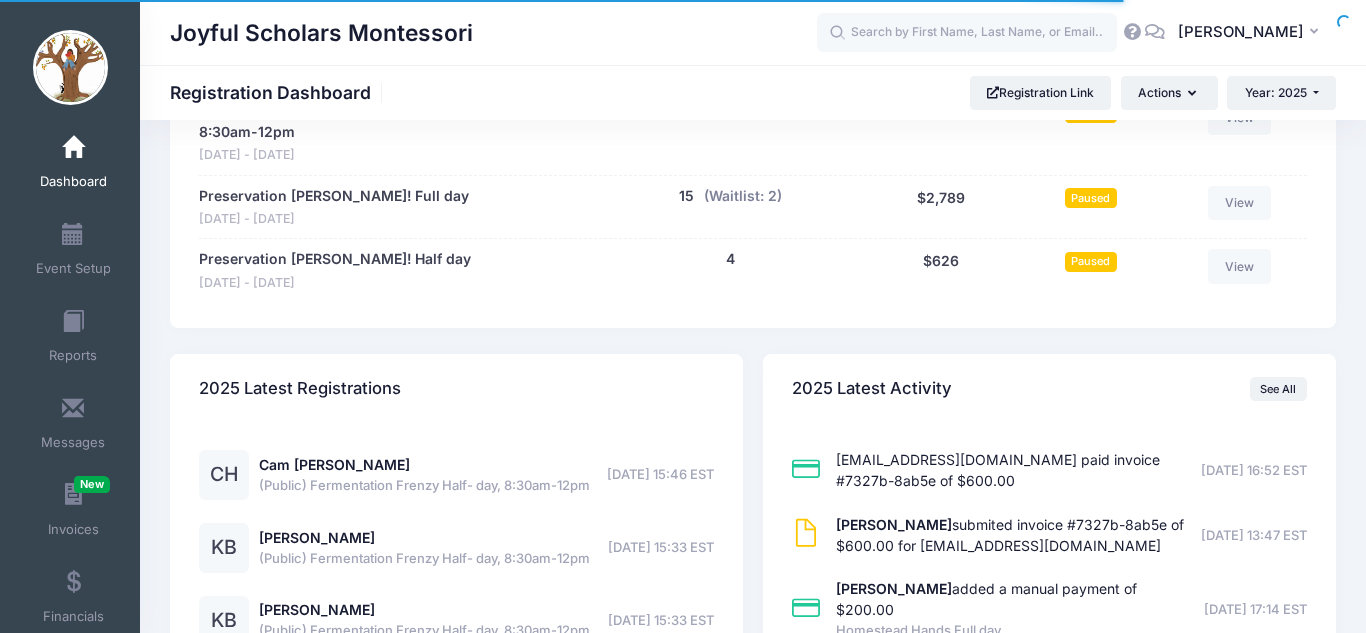 scroll, scrollTop: 2211, scrollLeft: 0, axis: vertical 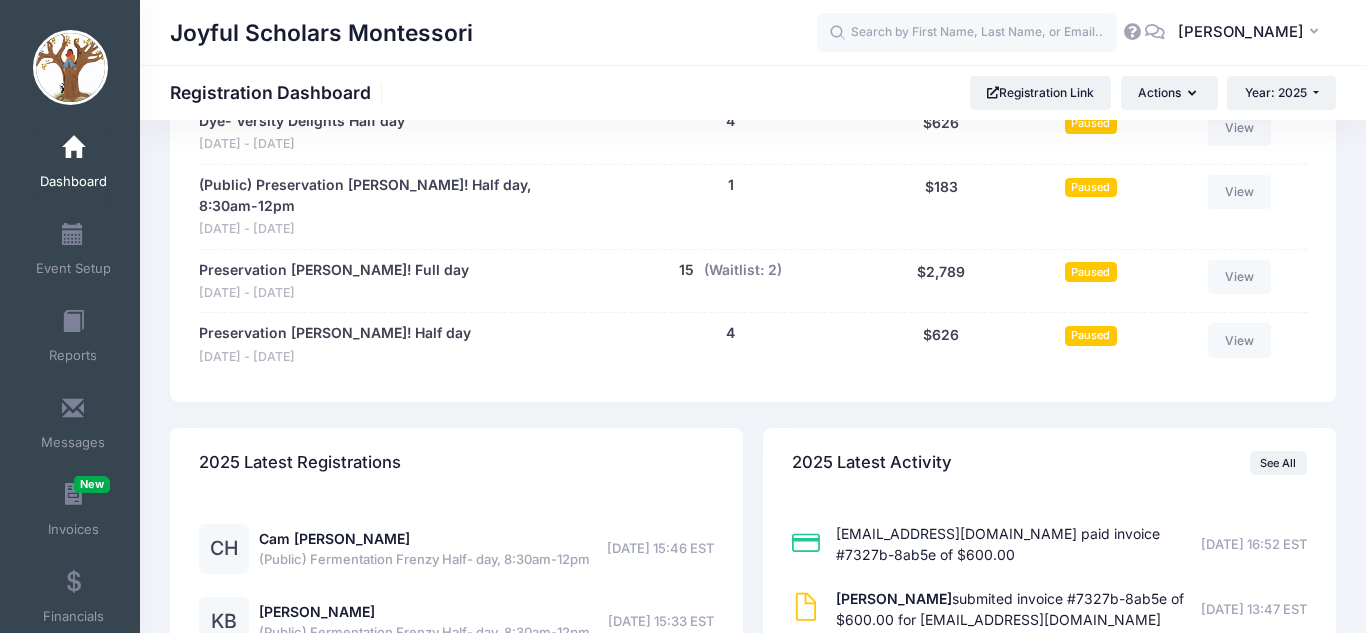 click on "2025 Latest Registrations
CH
Cam Hubler
(Public) Fermentation Frenzy Half- day, 8:30am-12pm
06/29/2025 15:46 EST
06/29/2025 15:46 EST
KB
Keanu Branch" at bounding box center [753, 667] 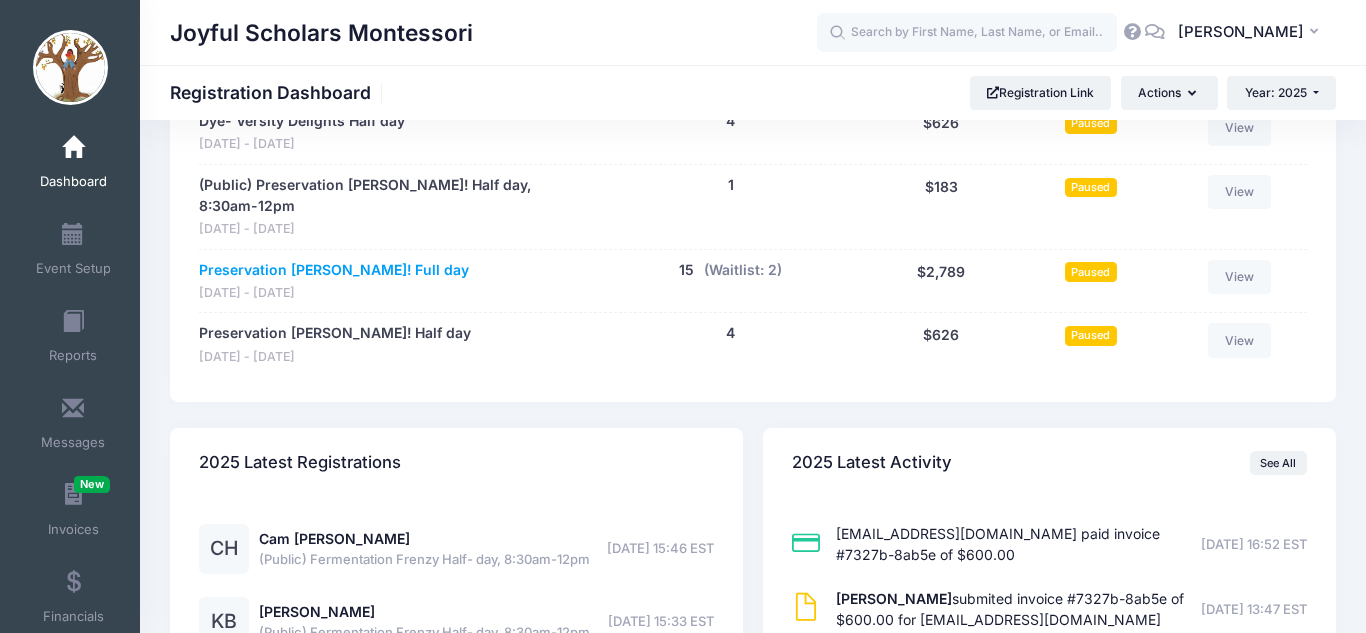 click on "Preservation [PERSON_NAME]!  Full day" at bounding box center (334, 270) 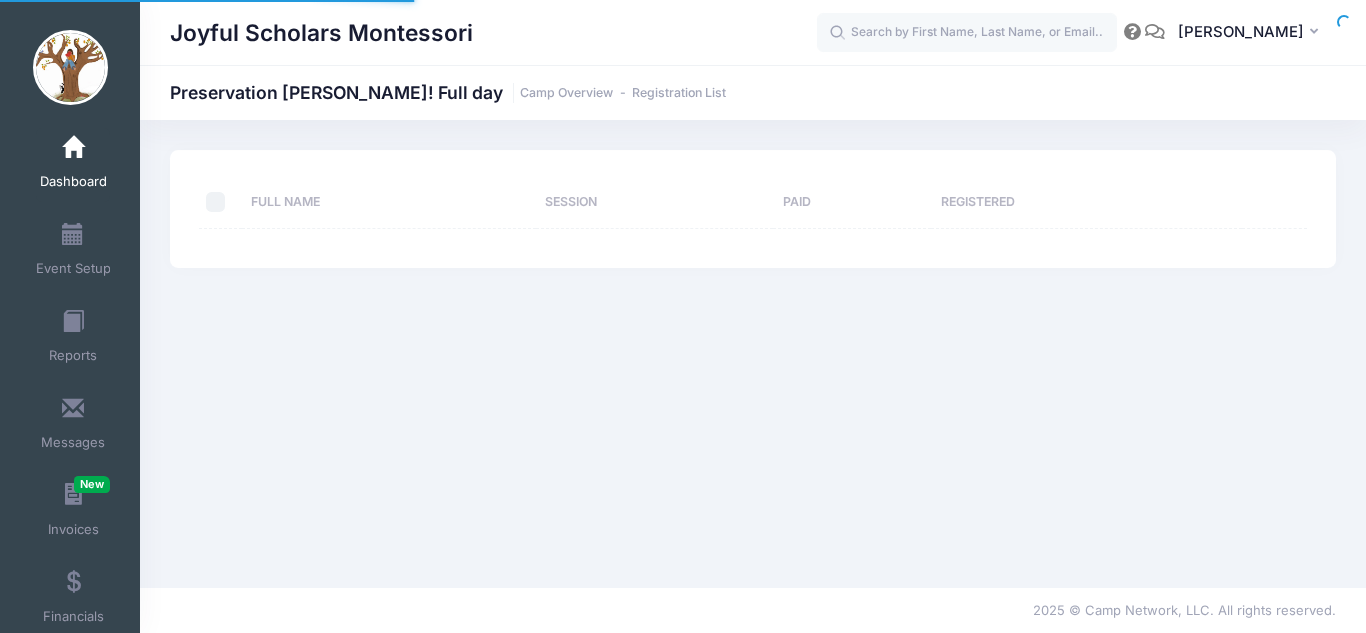 scroll, scrollTop: 0, scrollLeft: 0, axis: both 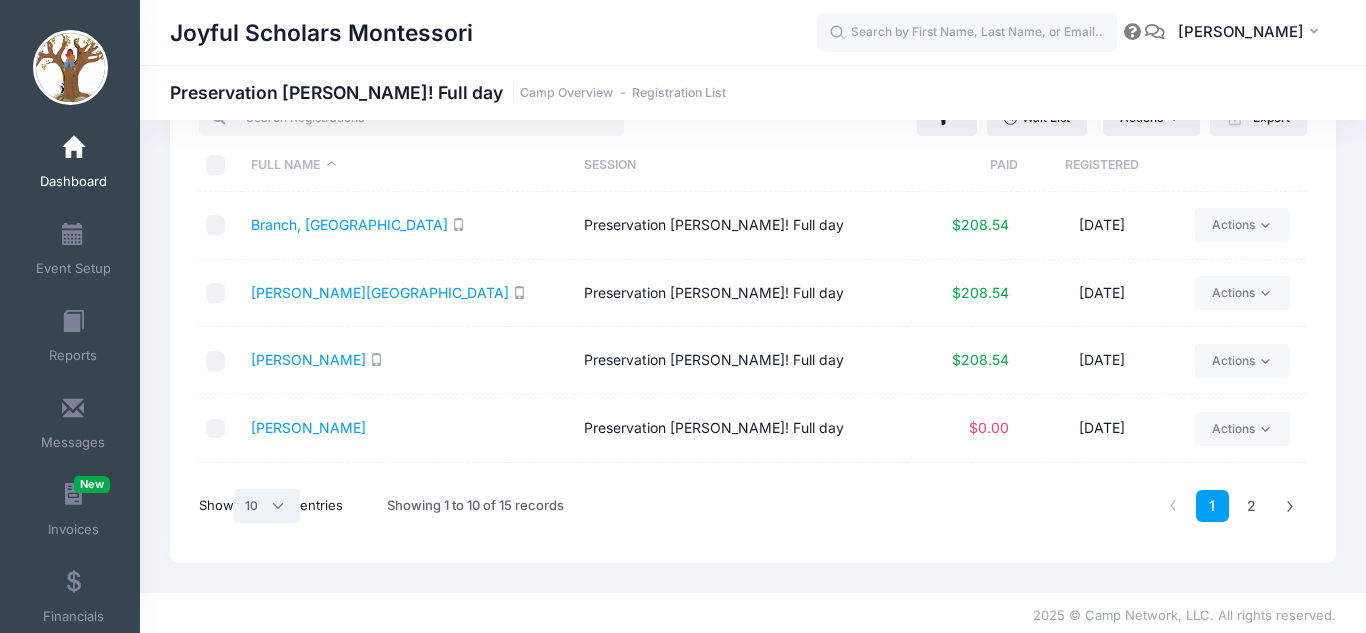 click on "All 10 25 50" at bounding box center [267, 506] 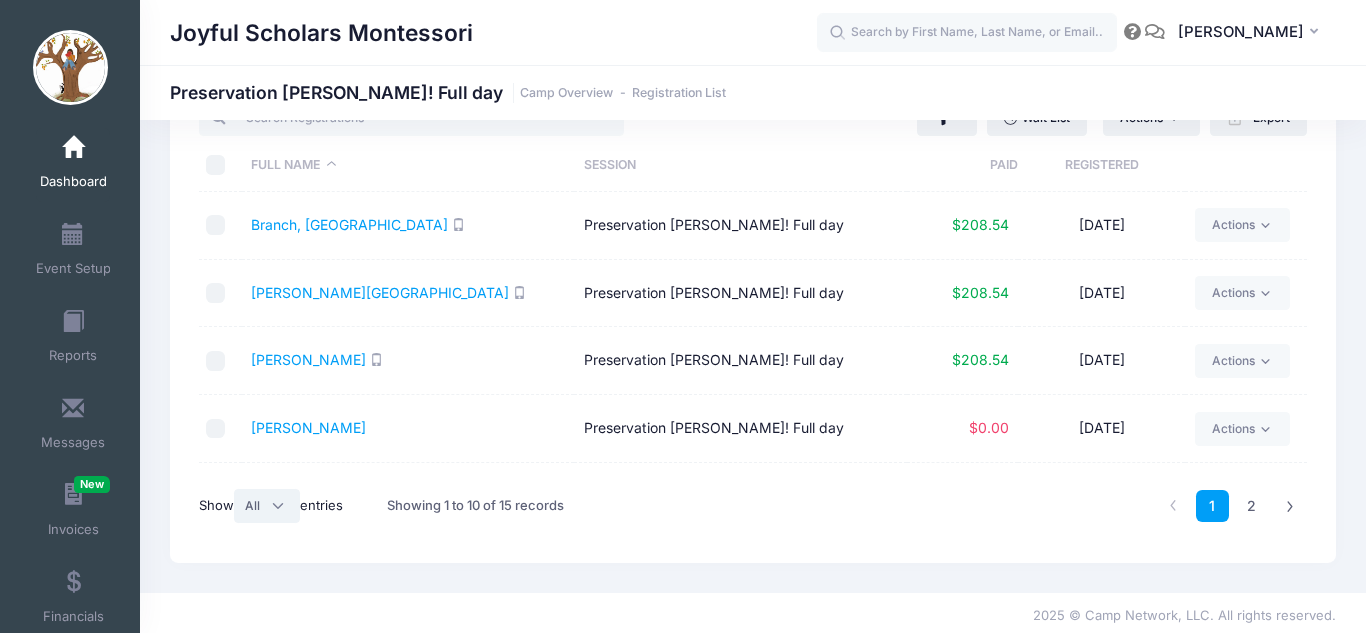 click on "All 10 25 50" at bounding box center (267, 506) 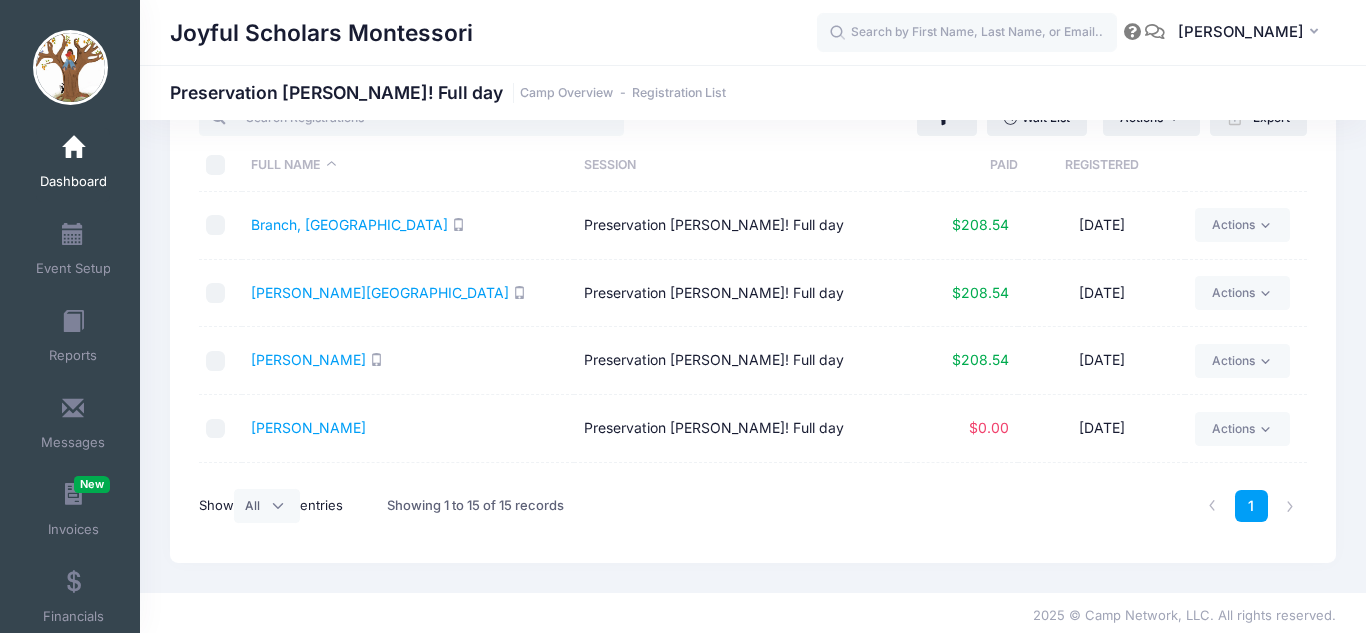 click on "Show  All 10 25 50  entries" at bounding box center [271, 506] 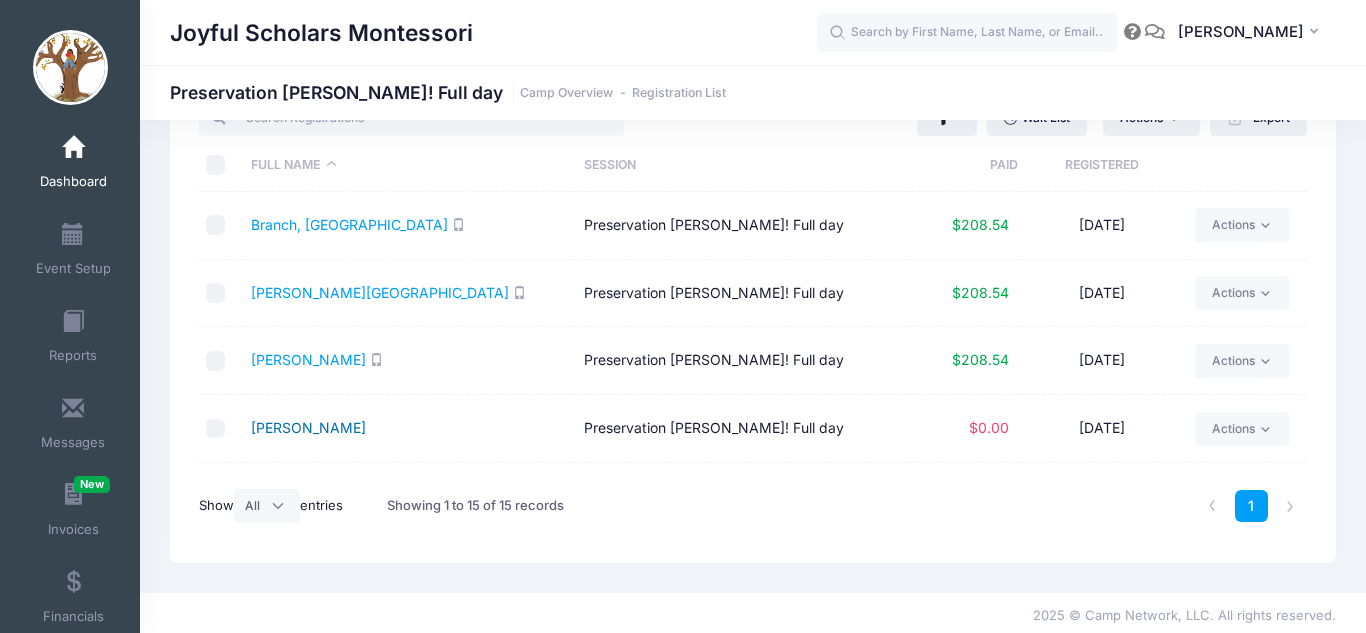 click on "Crawford, Quinn" at bounding box center [308, 427] 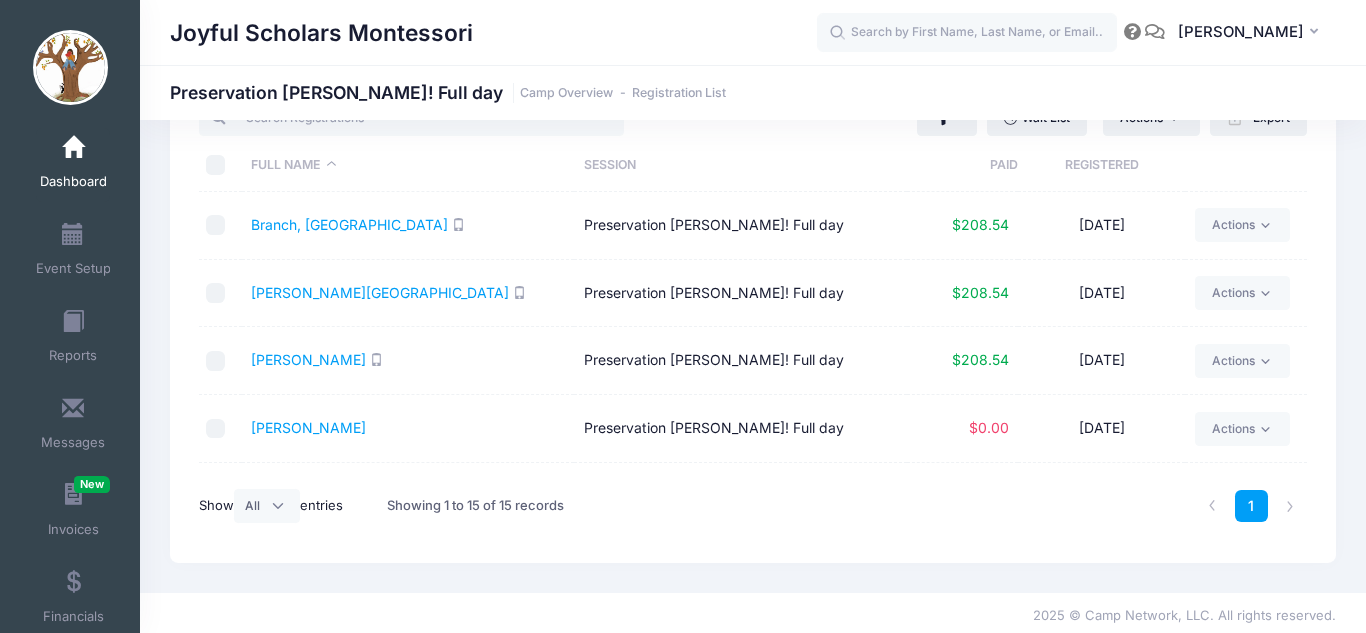 click on "[PERSON_NAME]" at bounding box center [408, 429] 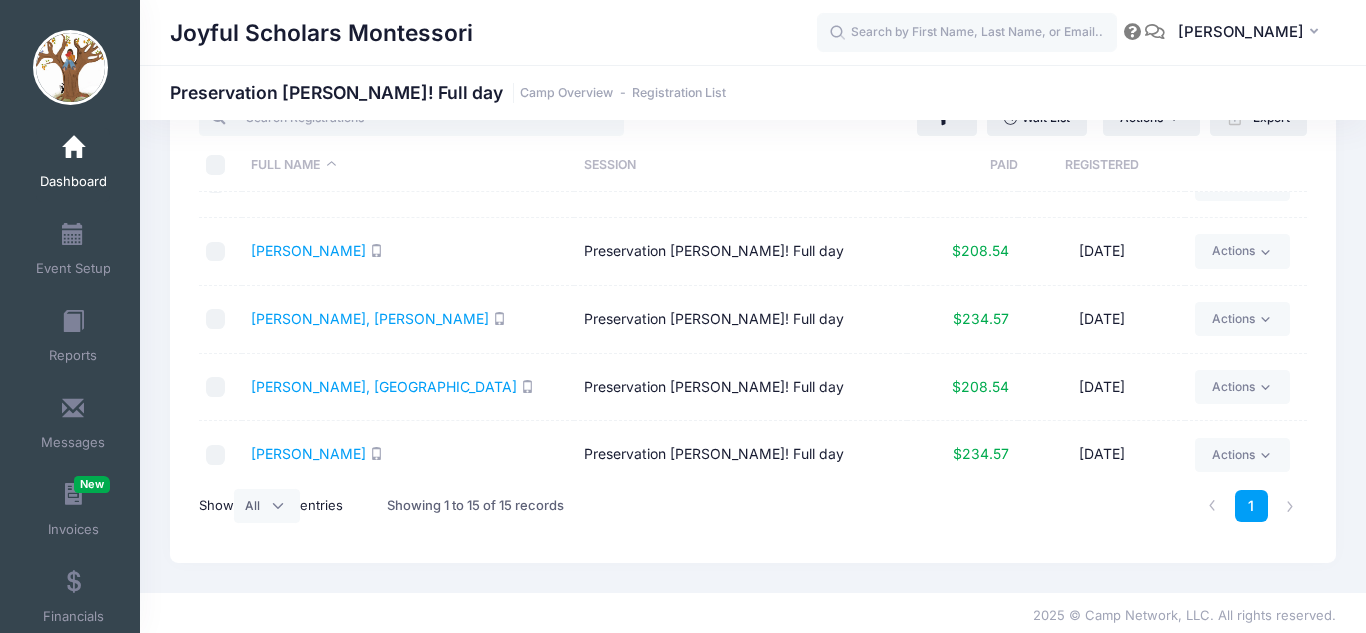 scroll, scrollTop: 733, scrollLeft: 0, axis: vertical 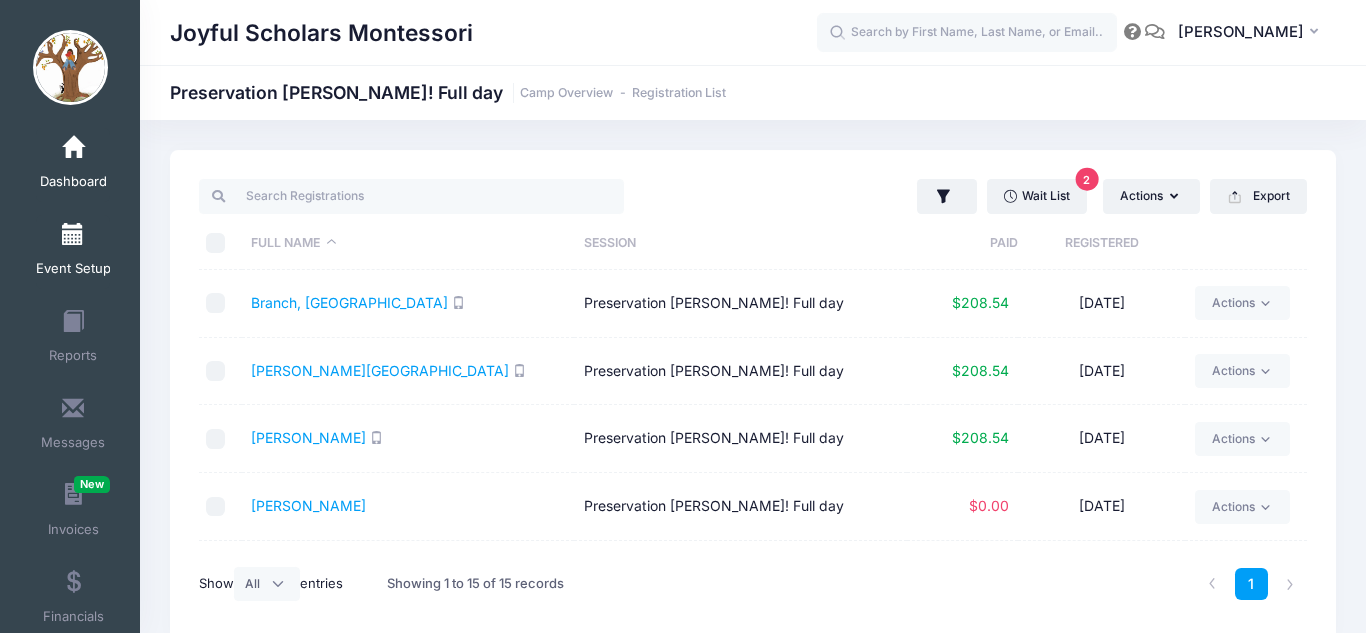 click on "Dashboard" at bounding box center [73, 182] 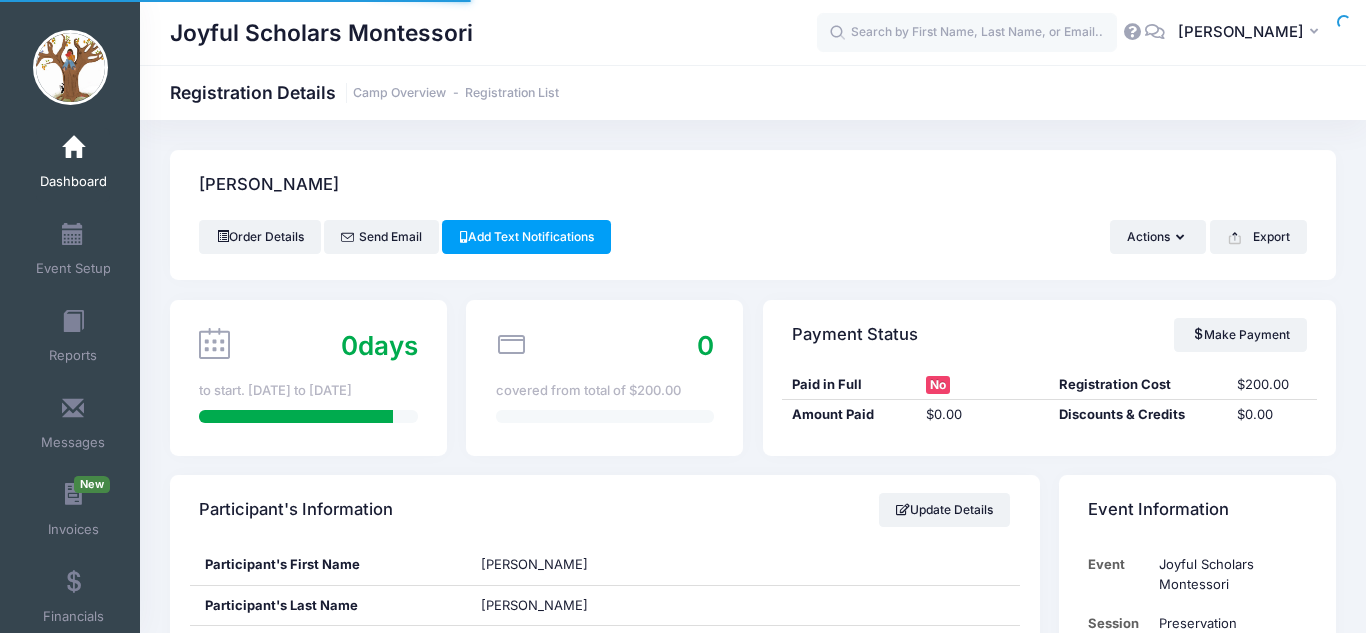 scroll, scrollTop: 0, scrollLeft: 0, axis: both 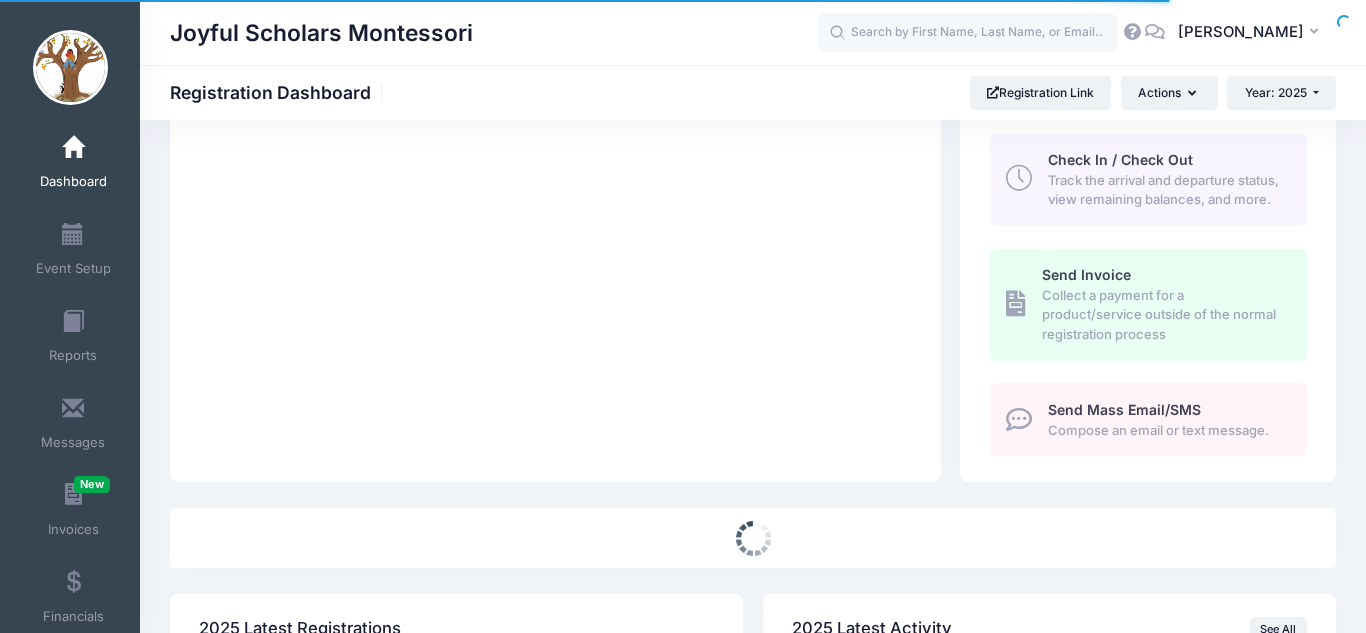 select 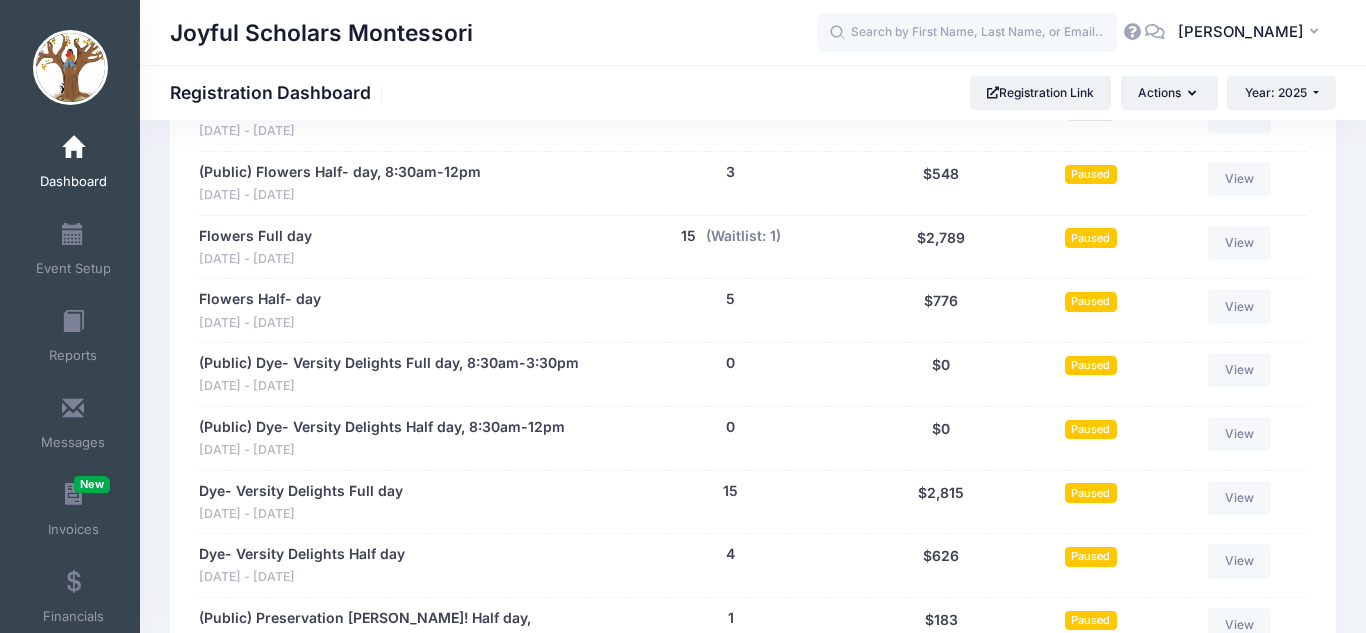 scroll, scrollTop: 1788, scrollLeft: 0, axis: vertical 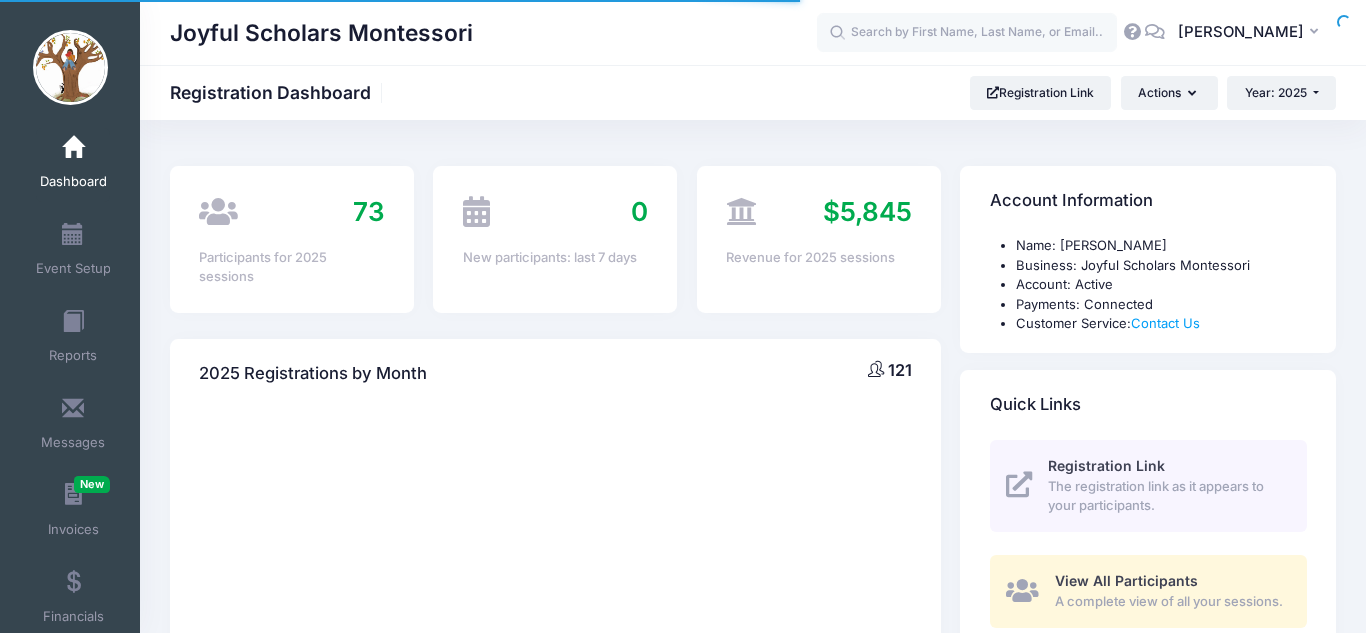 select 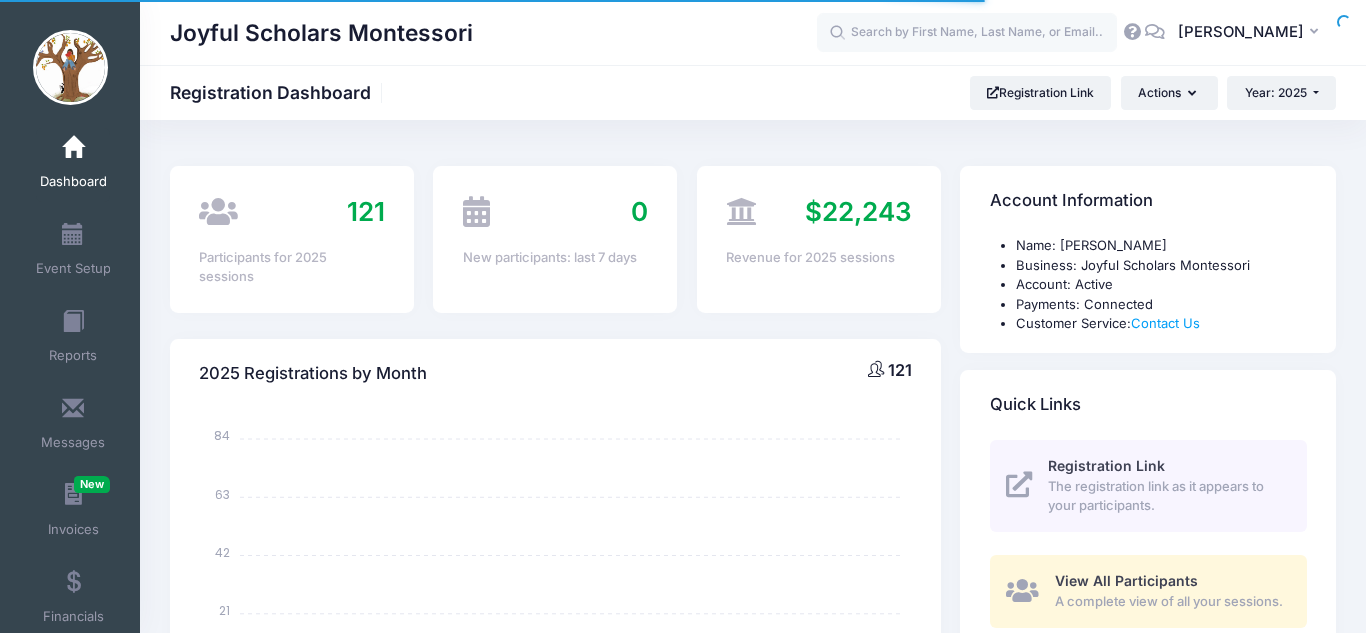 scroll, scrollTop: 0, scrollLeft: 0, axis: both 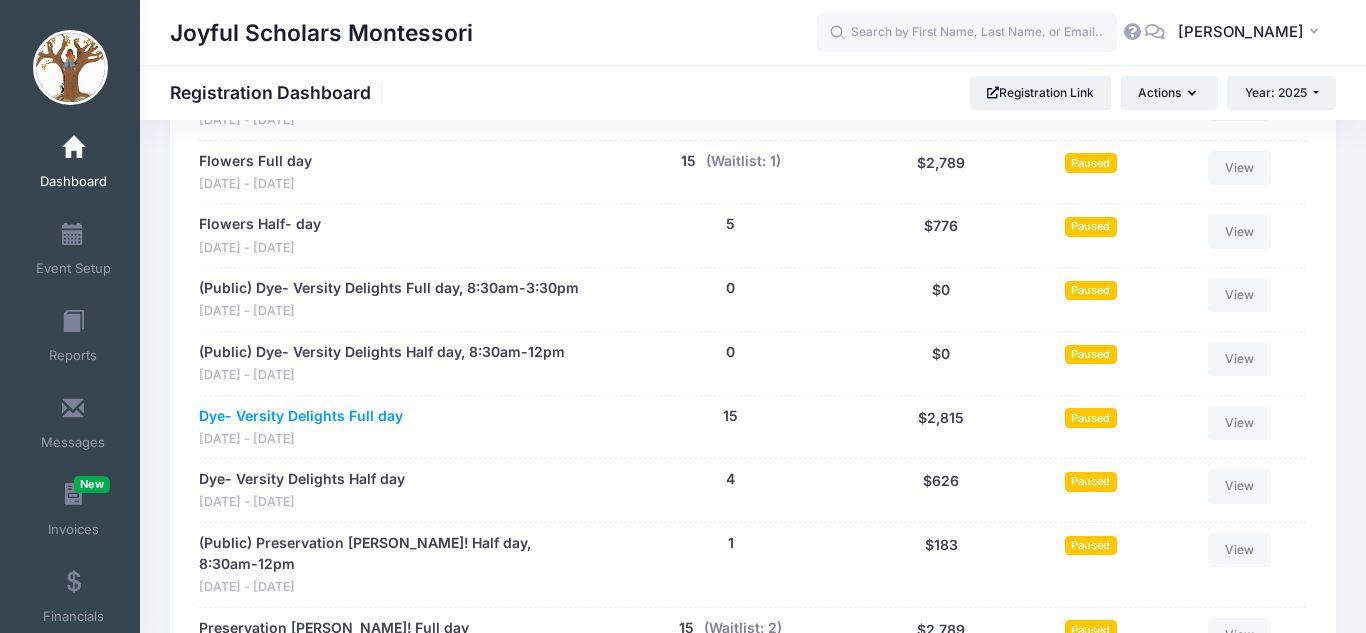 click on "Dye- Versity Delights Full day" at bounding box center [301, 416] 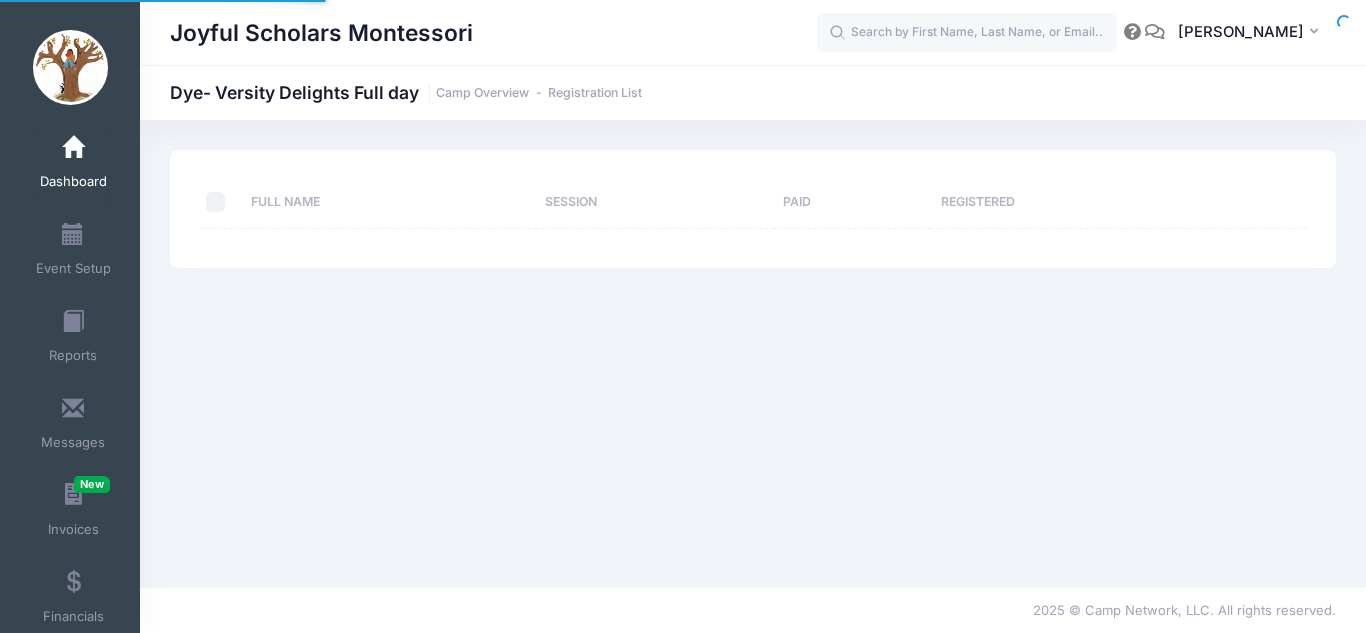 scroll, scrollTop: 0, scrollLeft: 0, axis: both 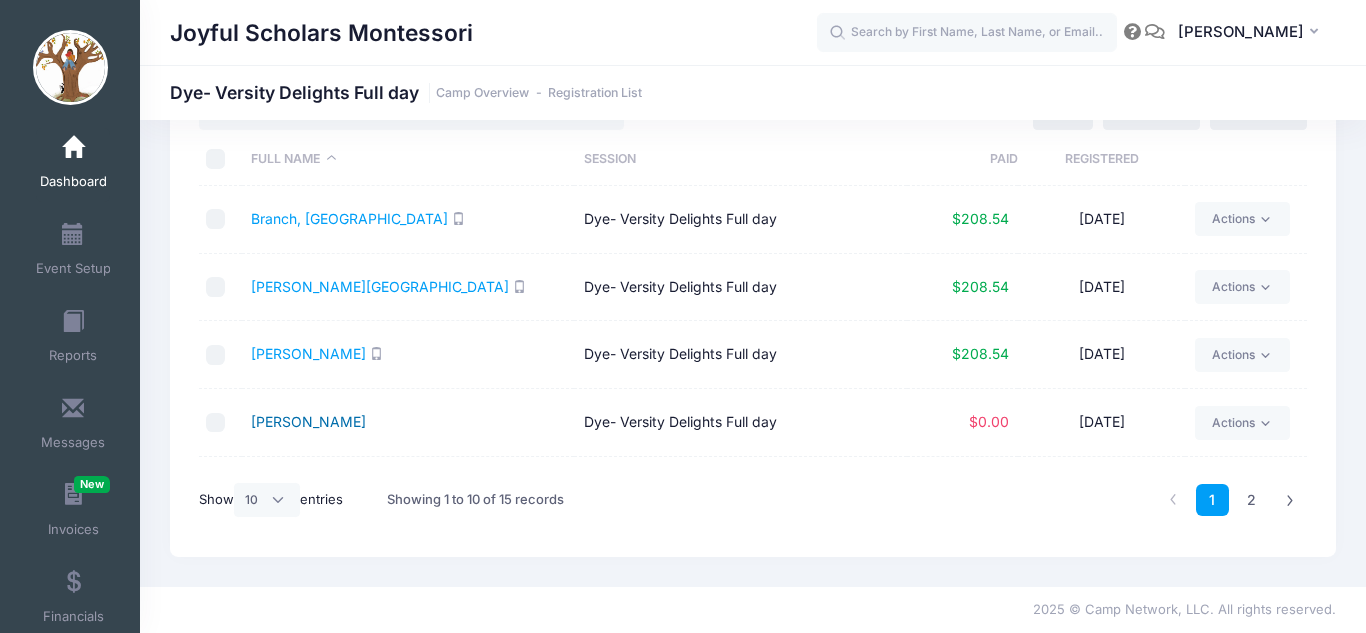click on "[PERSON_NAME]" at bounding box center [308, 421] 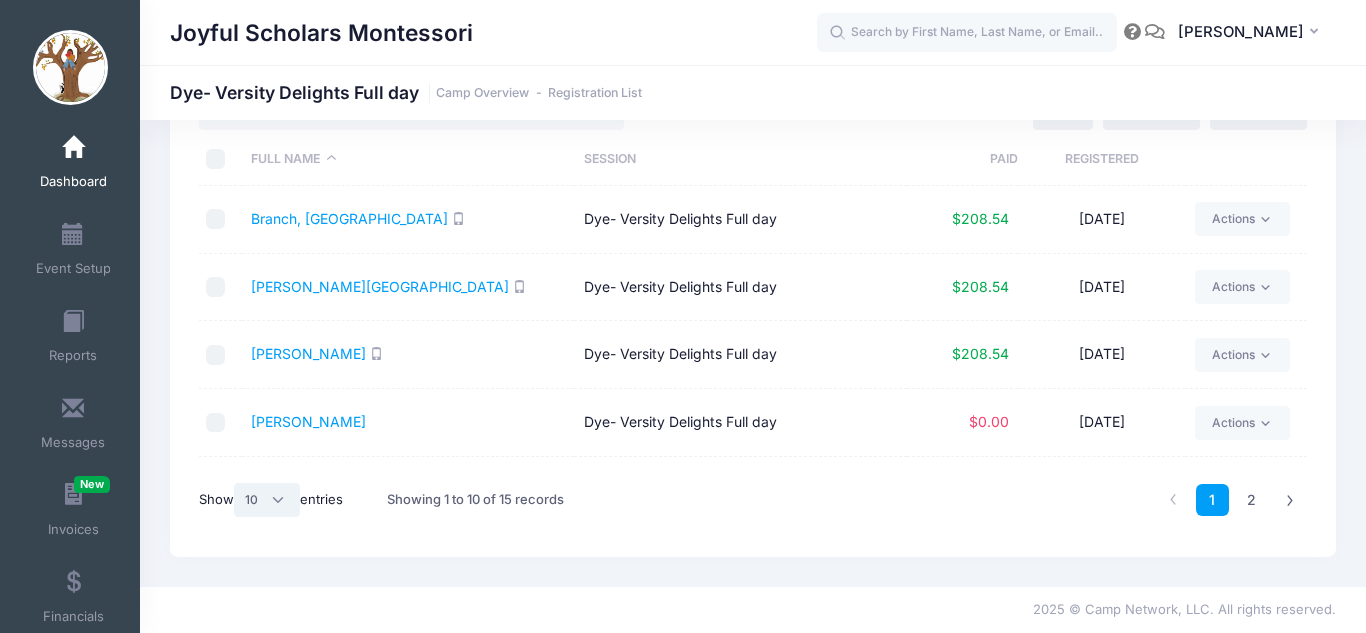 click on "All 10 25 50" at bounding box center (267, 500) 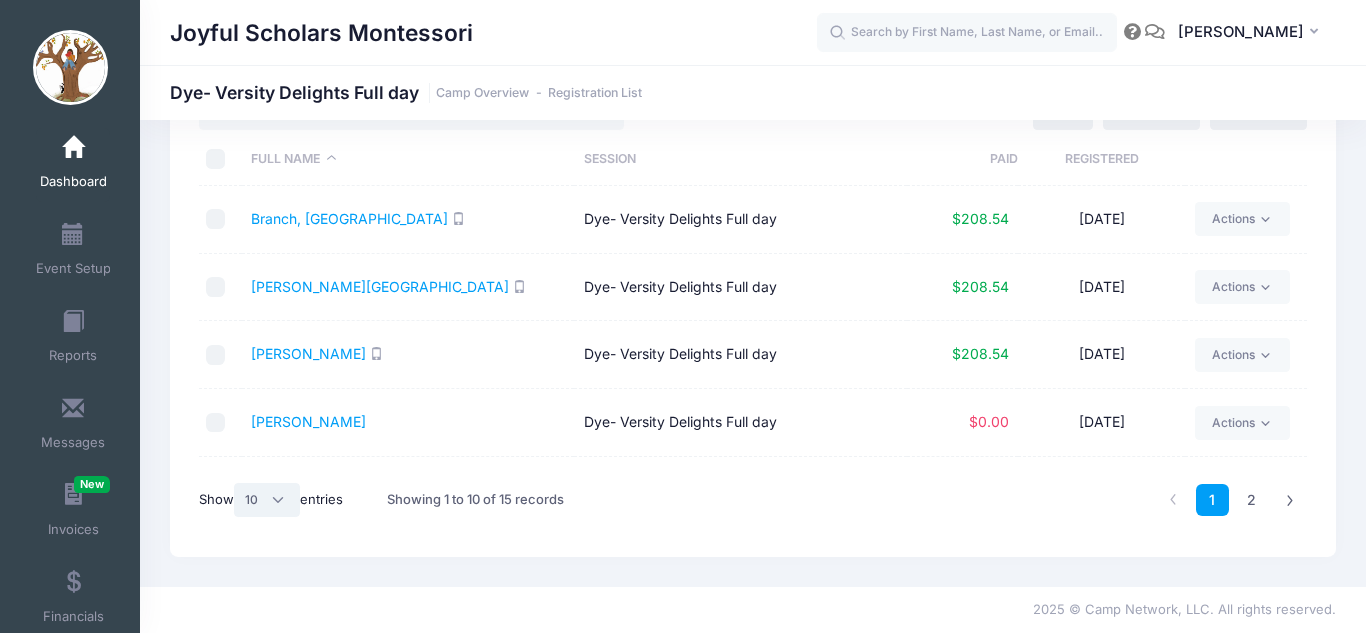 select on "-1" 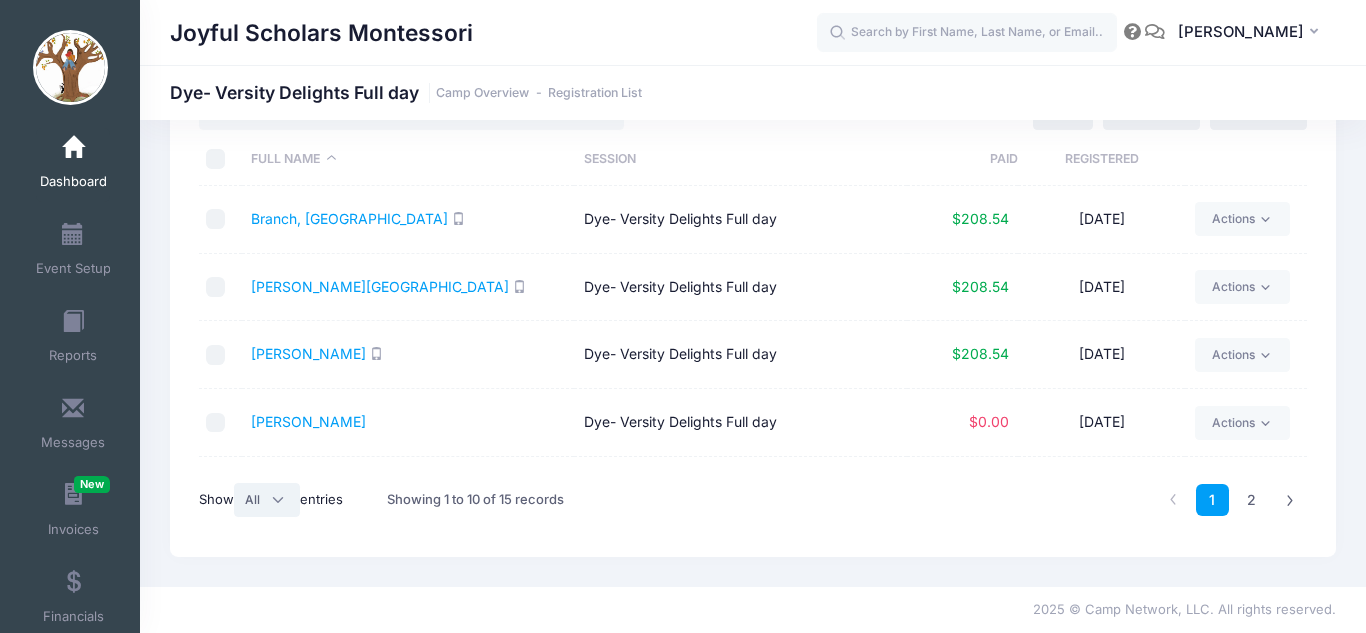 click on "All 10 25 50" at bounding box center (267, 500) 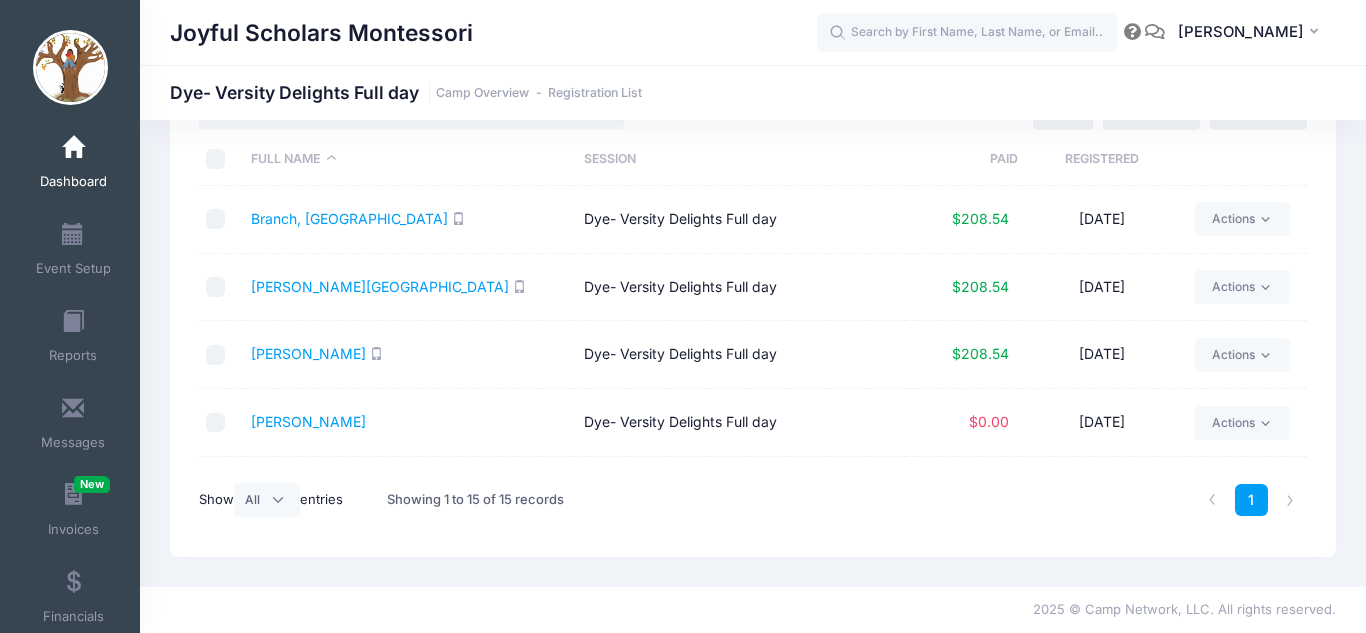 click on "Burgess, Adelyn" at bounding box center (408, 355) 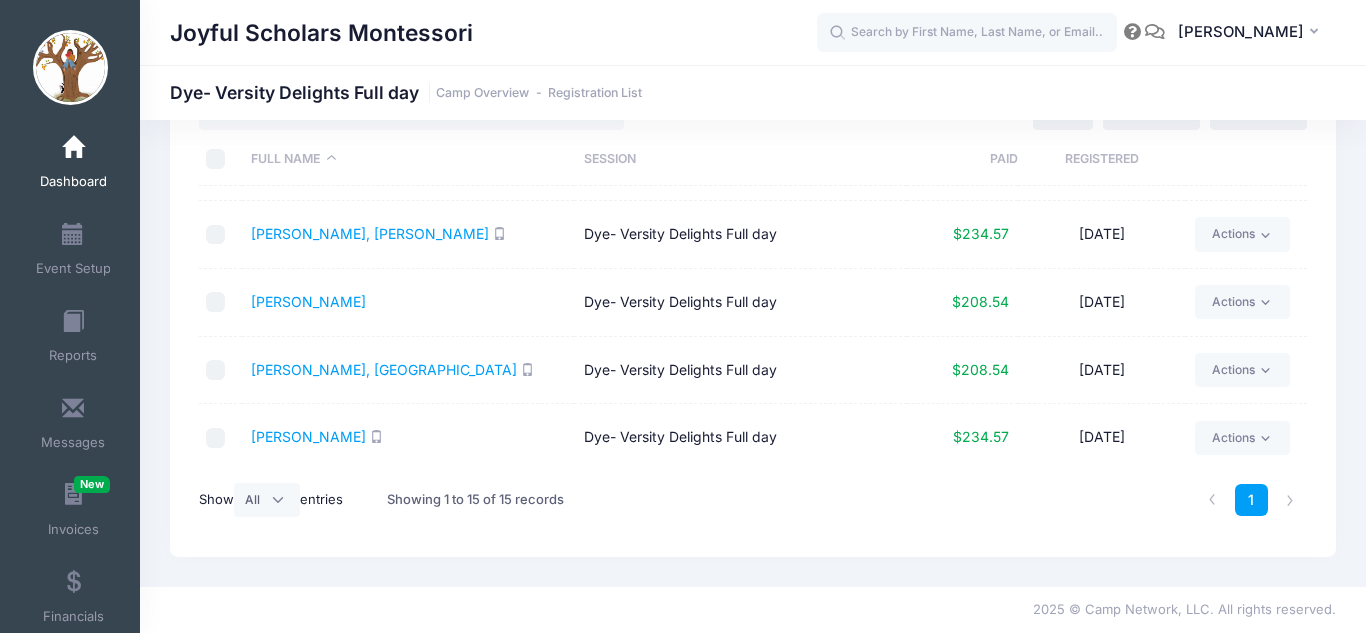 scroll, scrollTop: 733, scrollLeft: 0, axis: vertical 